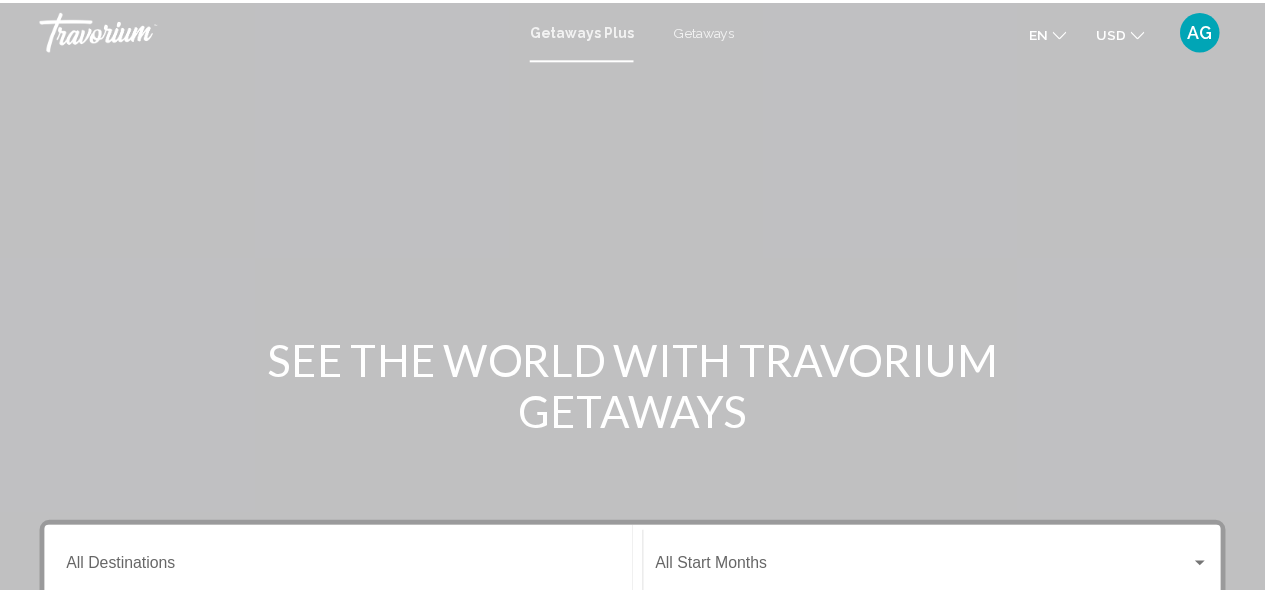 scroll, scrollTop: 0, scrollLeft: 0, axis: both 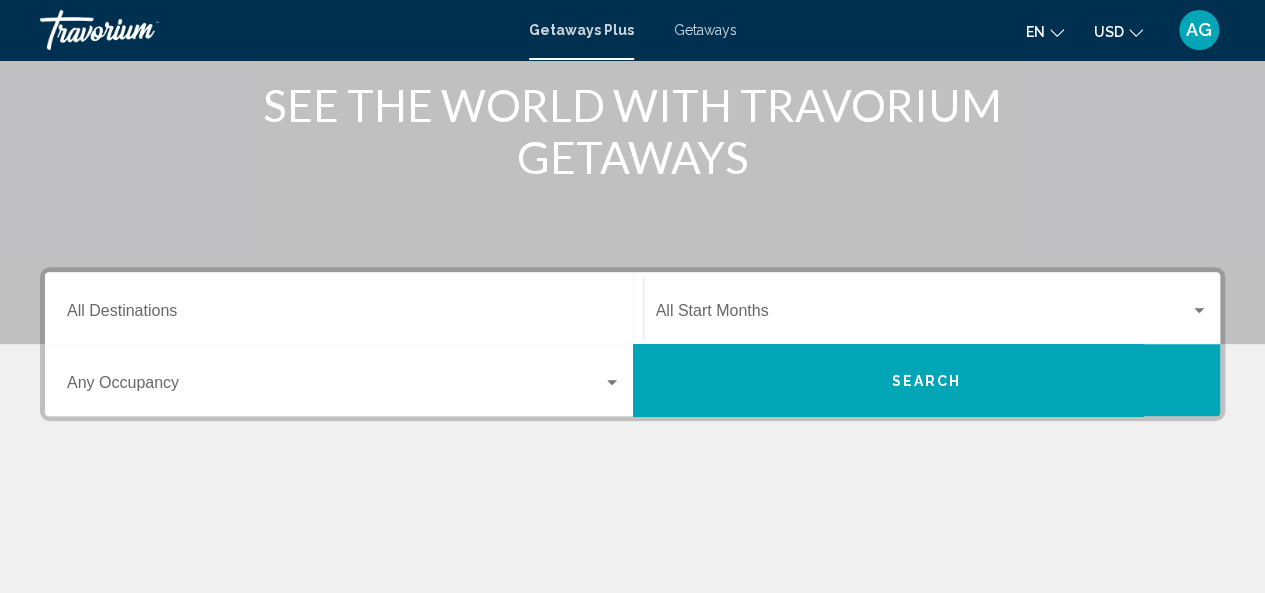 click on "Destination All Destinations" at bounding box center (344, 308) 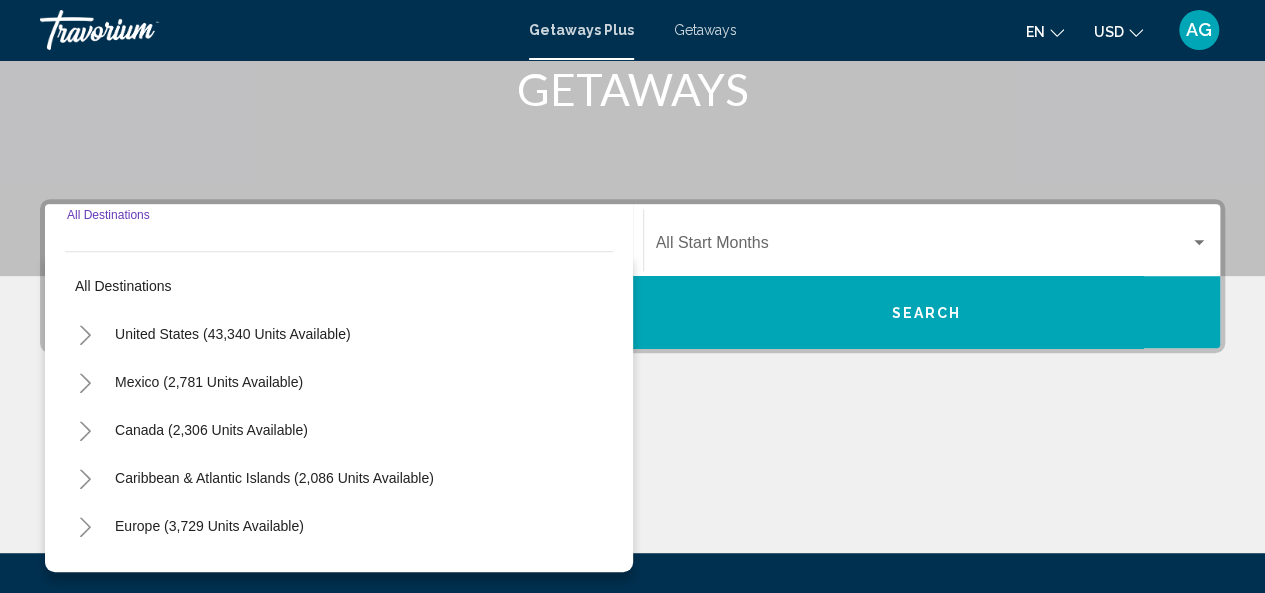 scroll, scrollTop: 458, scrollLeft: 0, axis: vertical 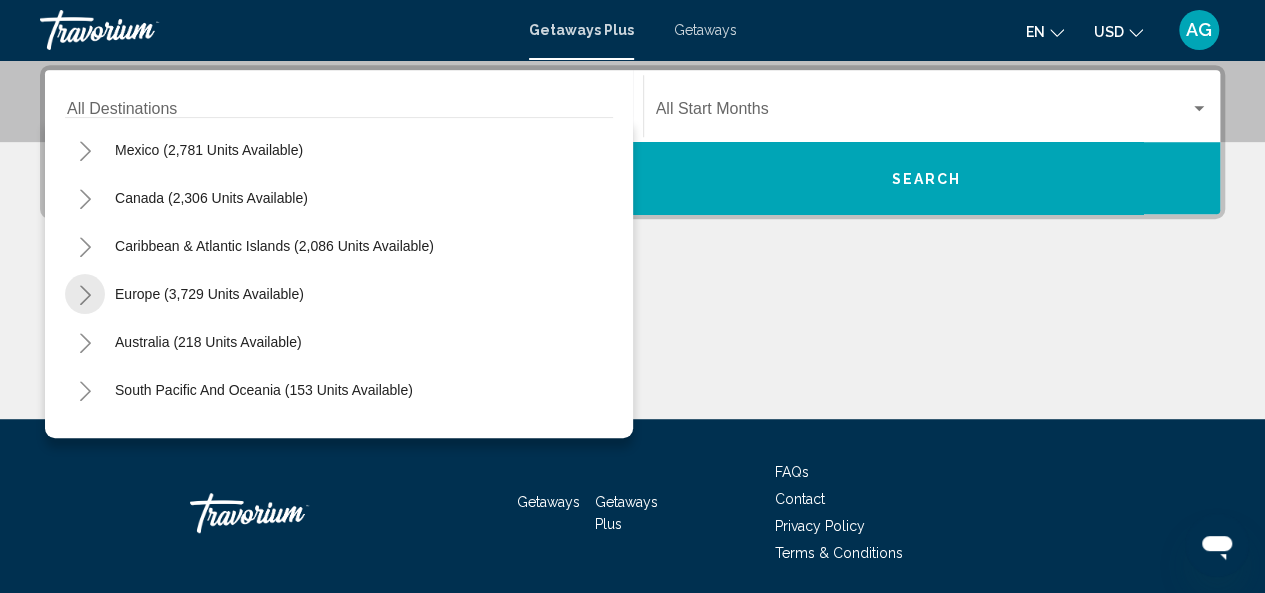 click 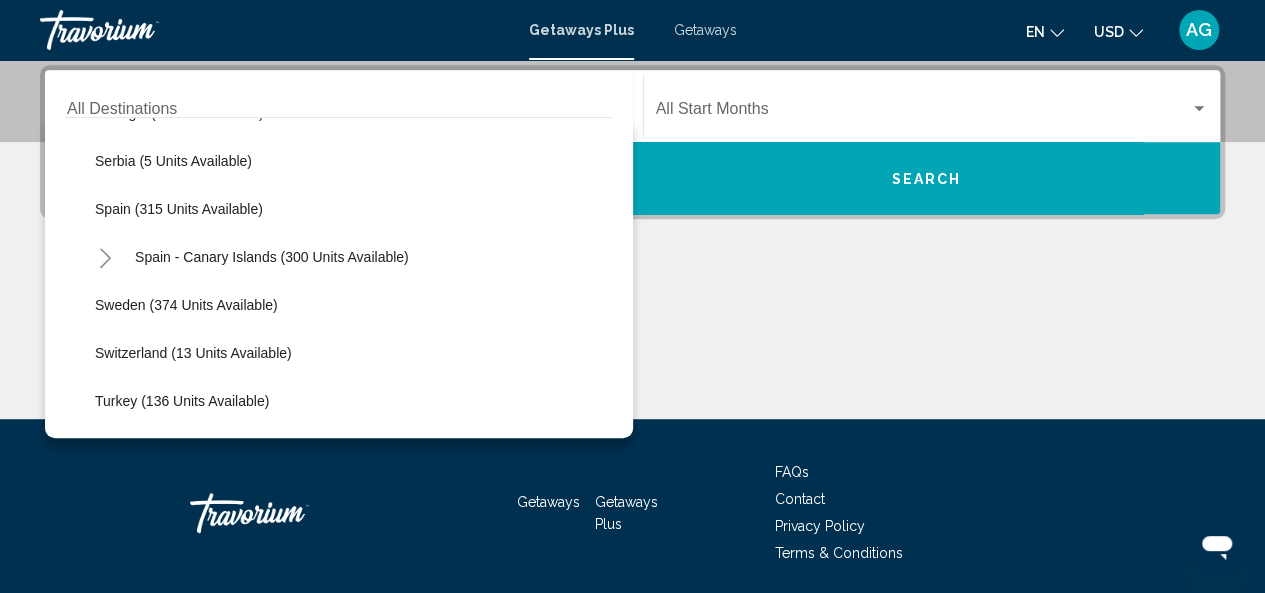 scroll, scrollTop: 763, scrollLeft: 0, axis: vertical 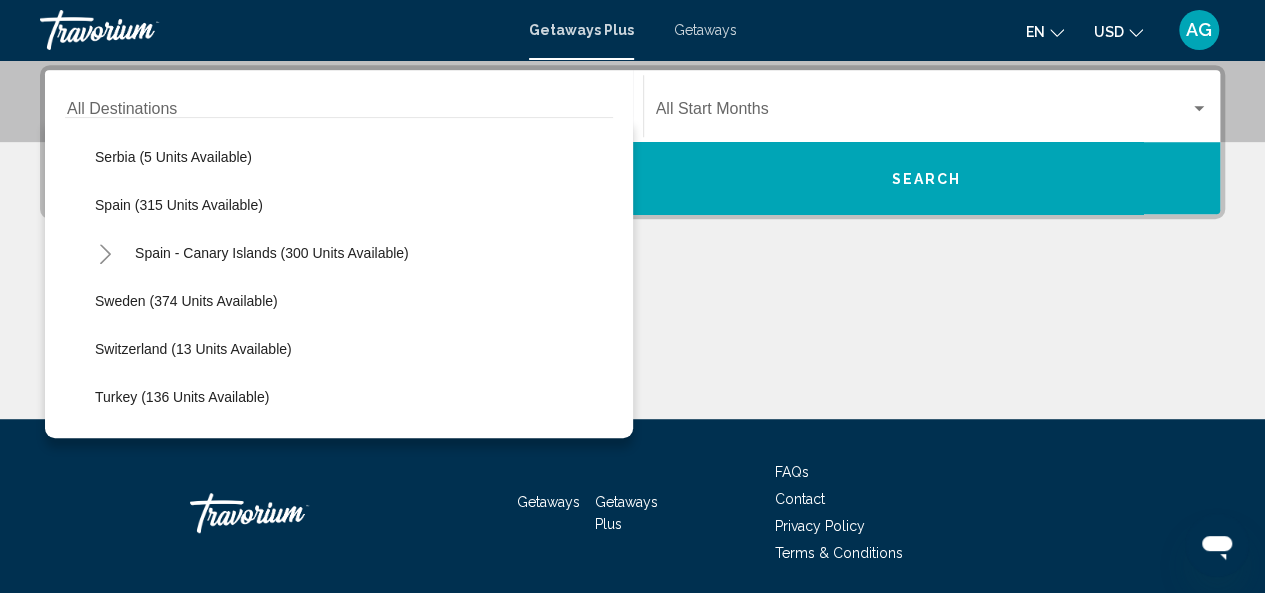 click on "Spain - Canary Islands (300 units available)" 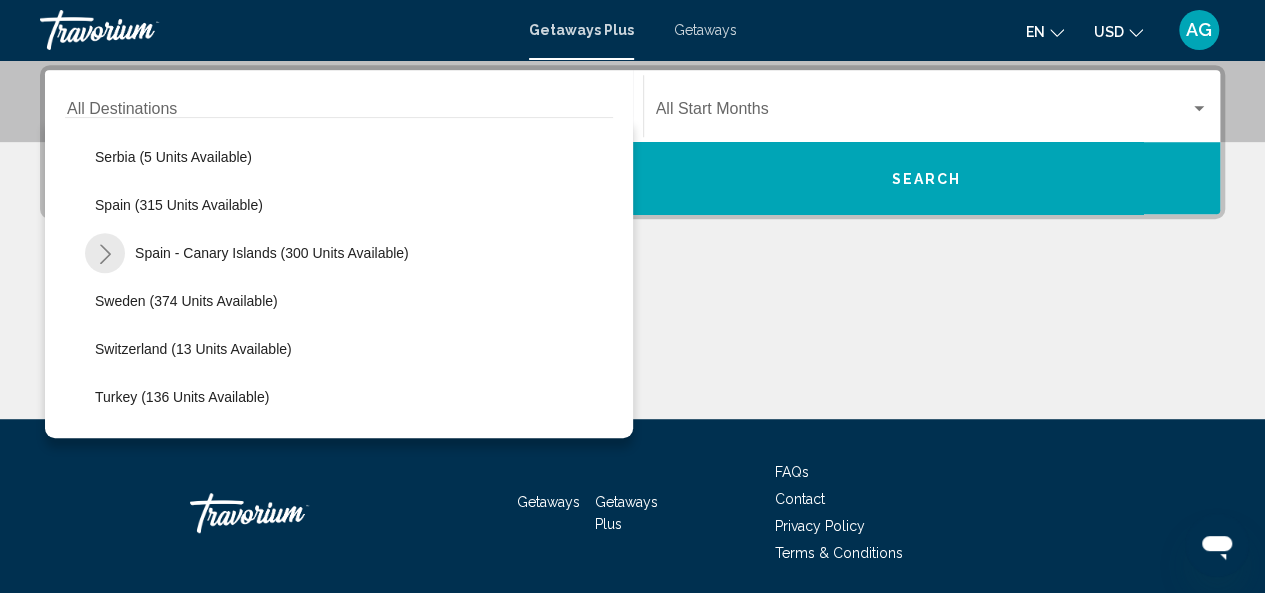 click 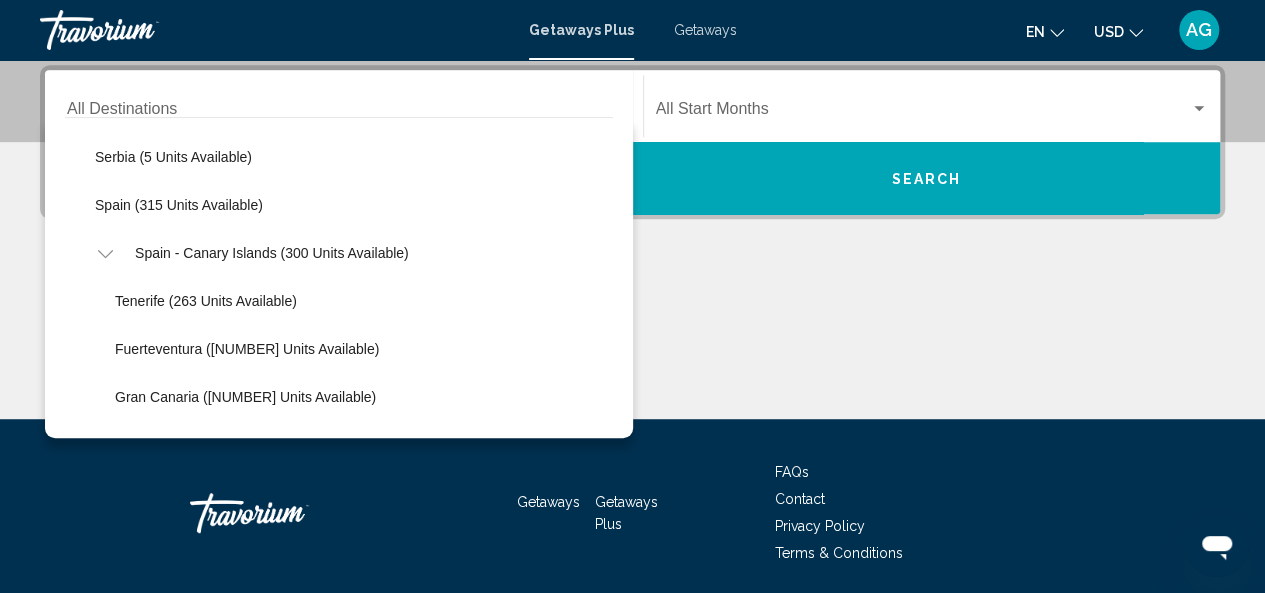 drag, startPoint x: 594, startPoint y: 284, endPoint x: 596, endPoint y: 315, distance: 31.06445 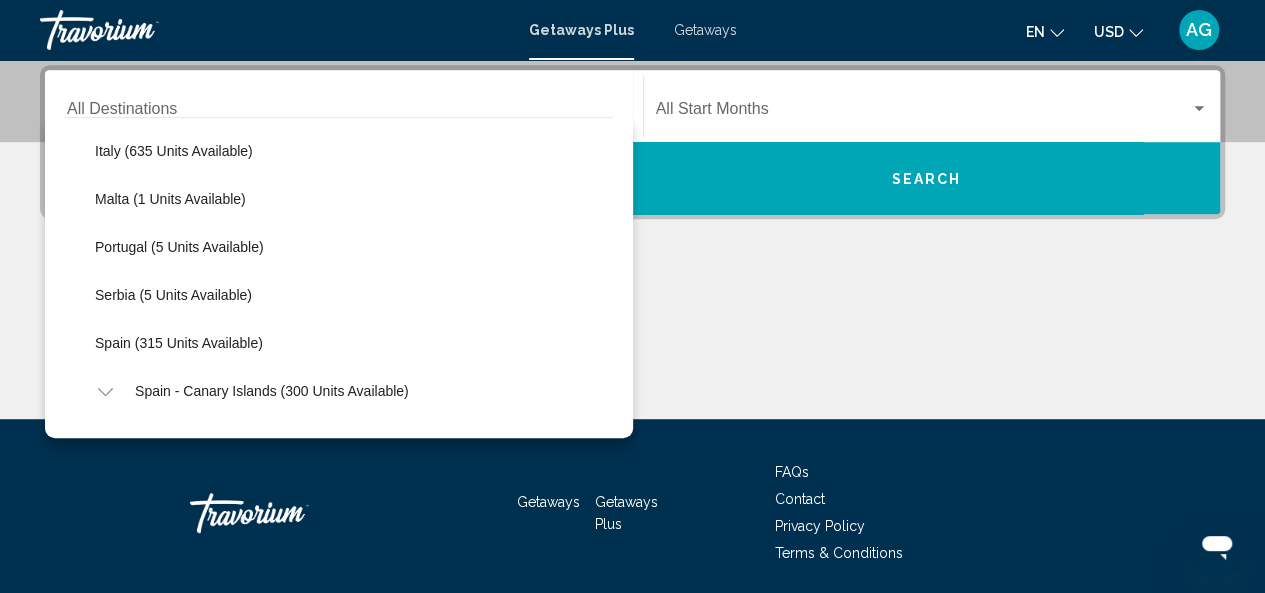 scroll, scrollTop: 621, scrollLeft: 0, axis: vertical 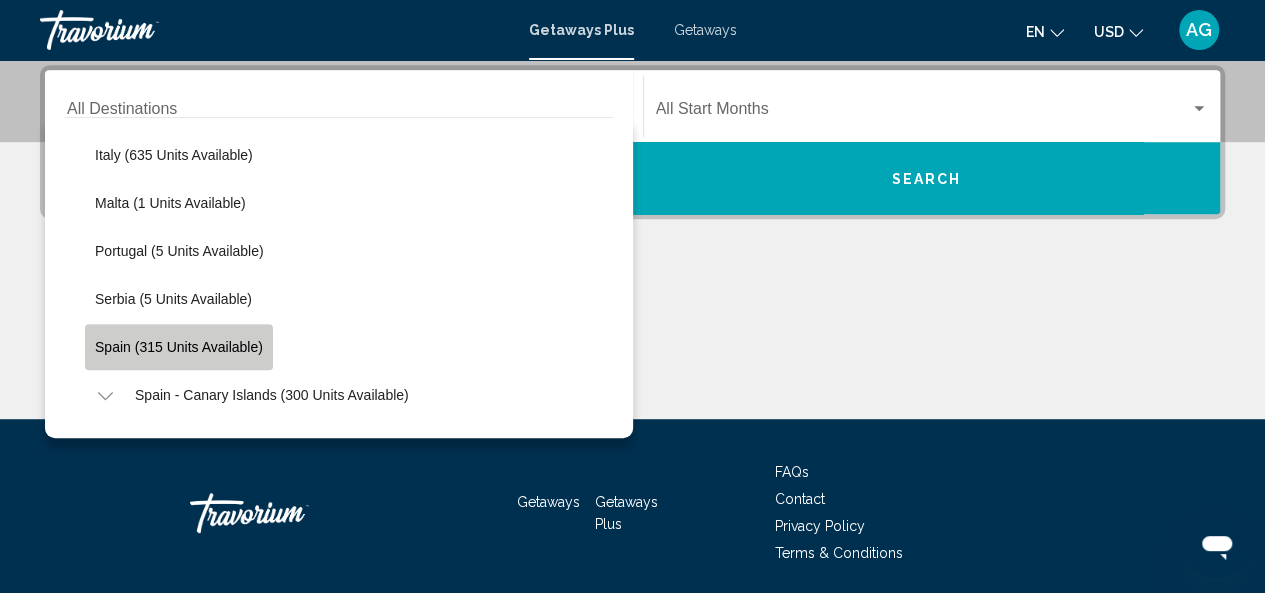 click on "Spain (315 units available)" 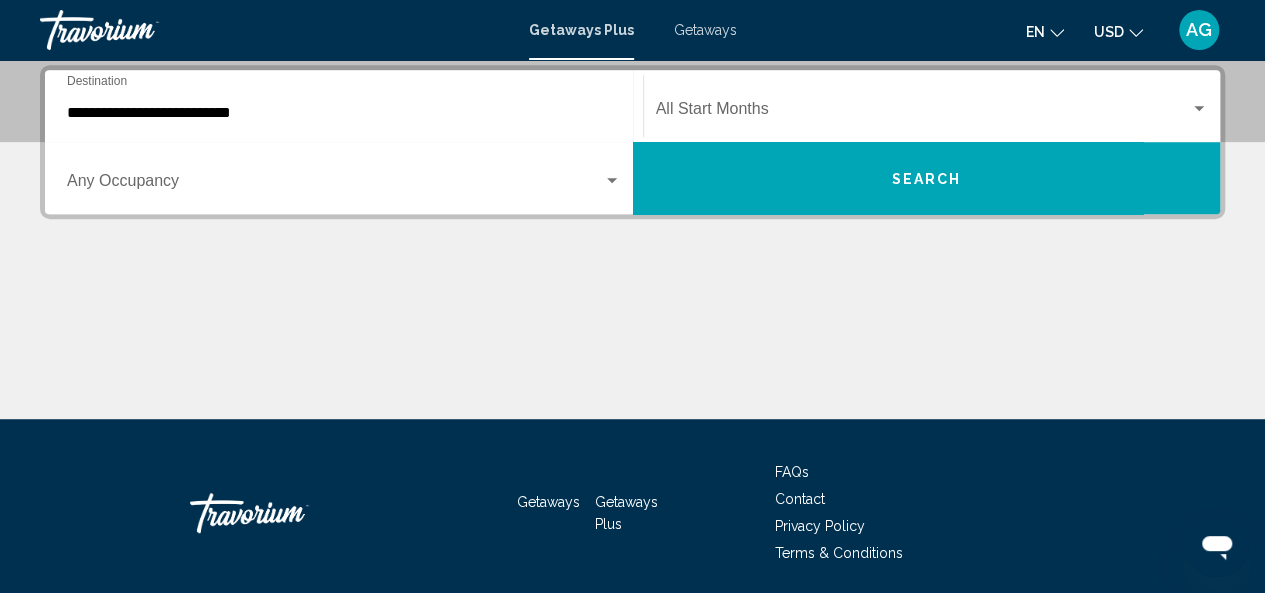 click on "Occupancy Any Occupancy" at bounding box center (344, 178) 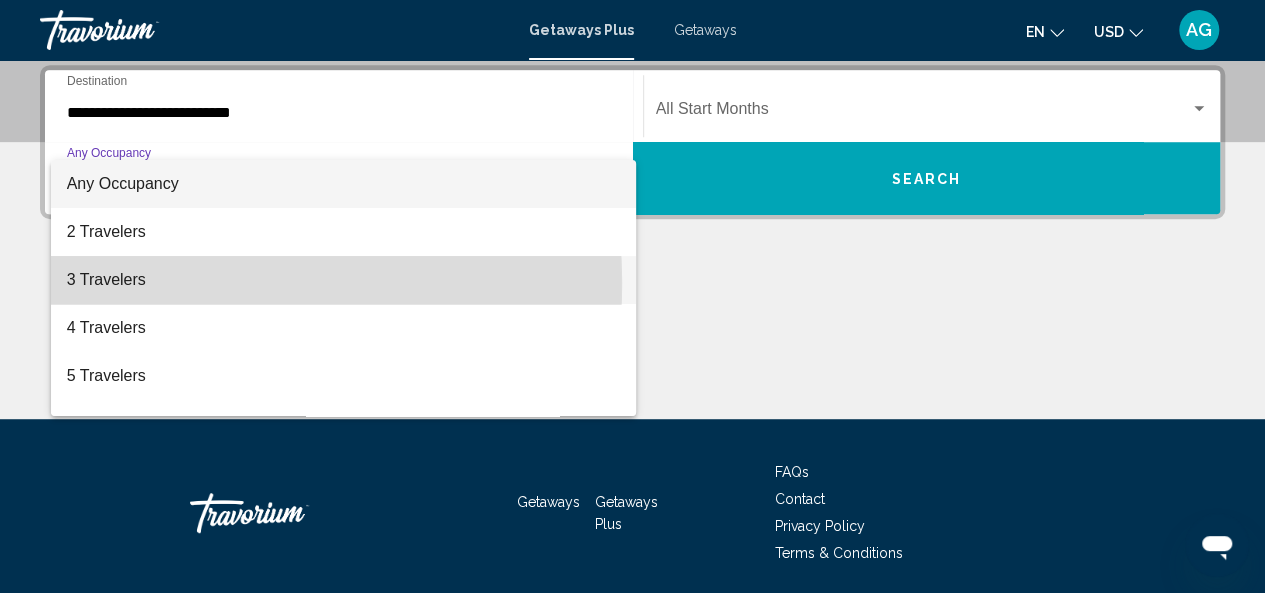 click on "3 Travelers" at bounding box center (344, 280) 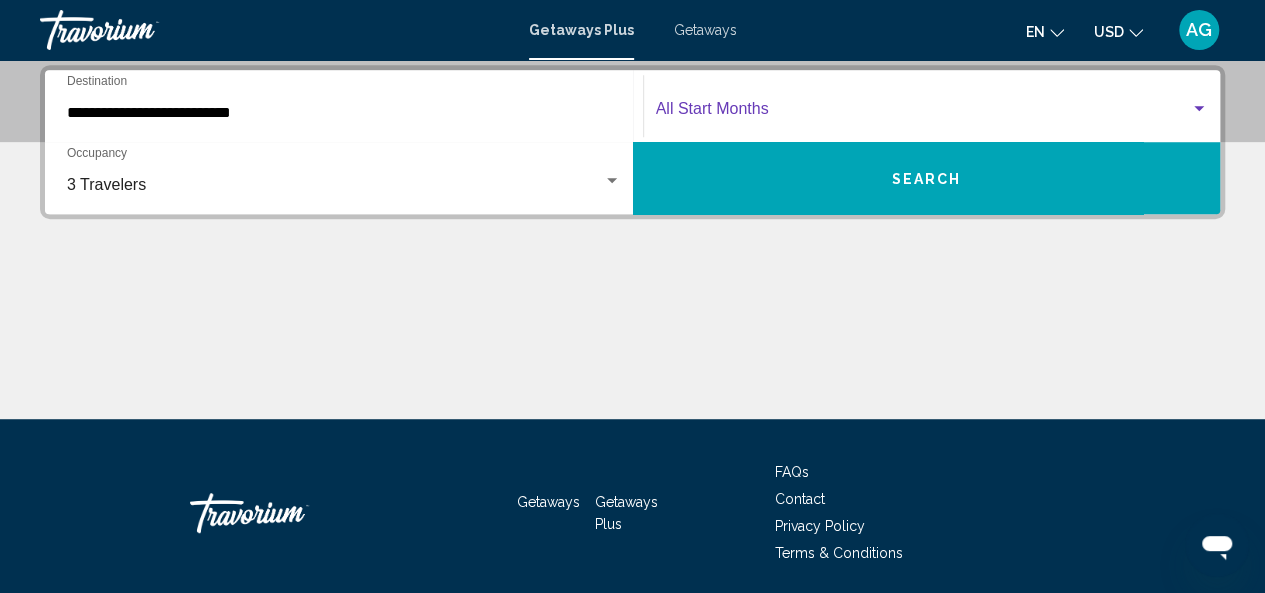 click at bounding box center (1199, 108) 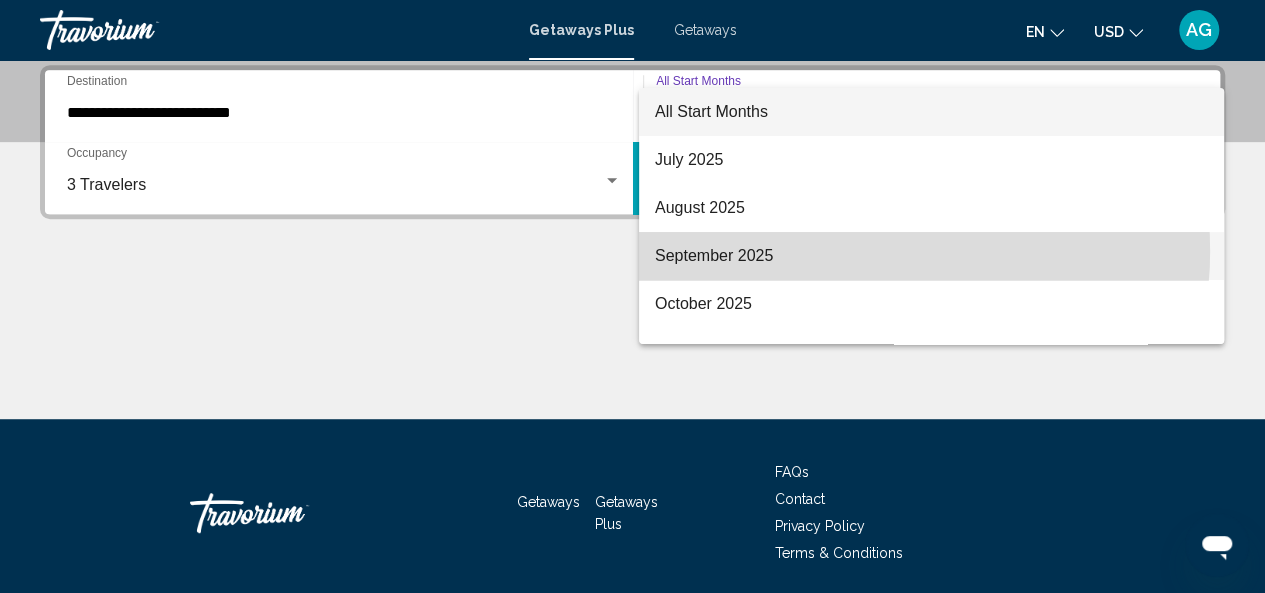 click on "September 2025" at bounding box center (931, 256) 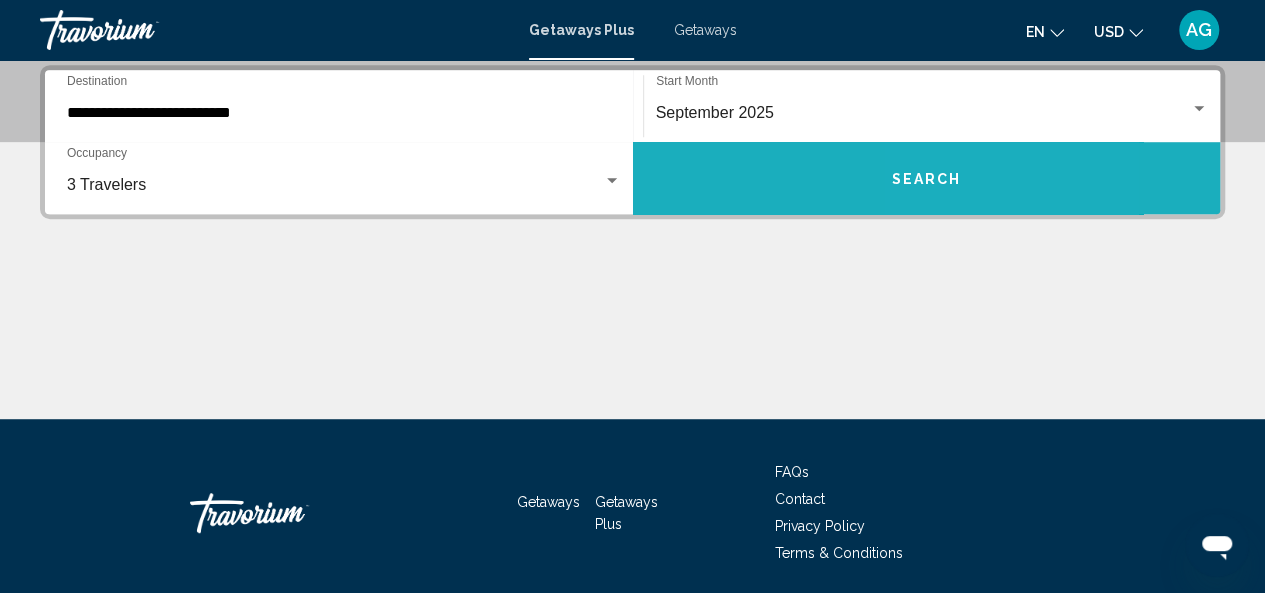 click on "Search" at bounding box center [926, 179] 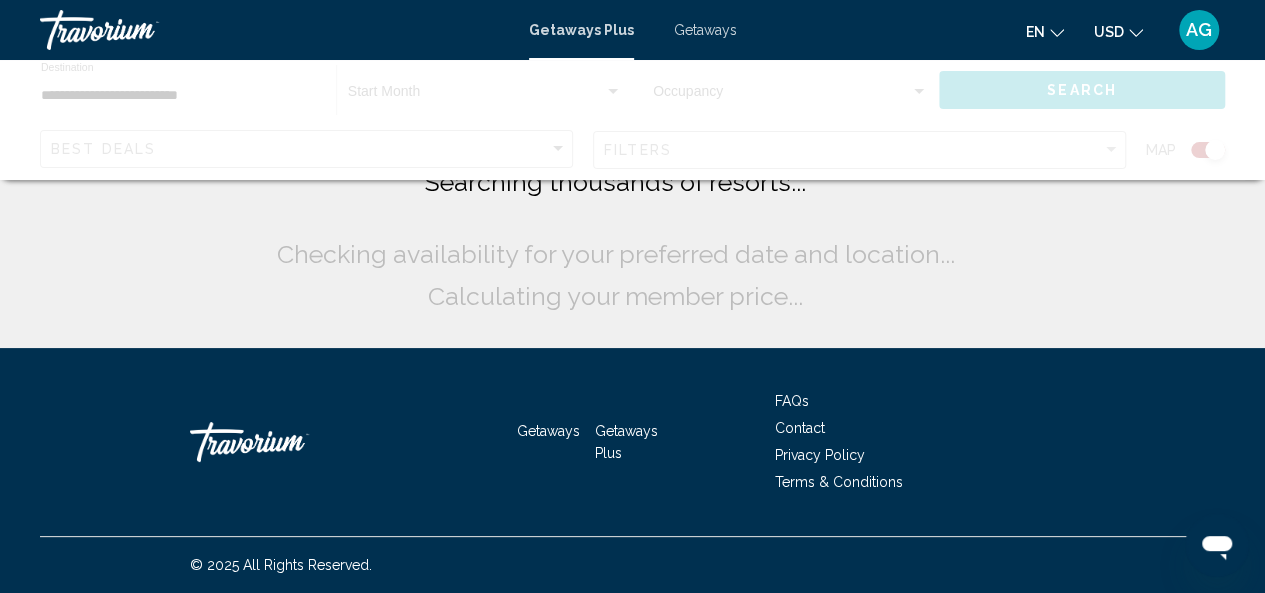 scroll, scrollTop: 0, scrollLeft: 0, axis: both 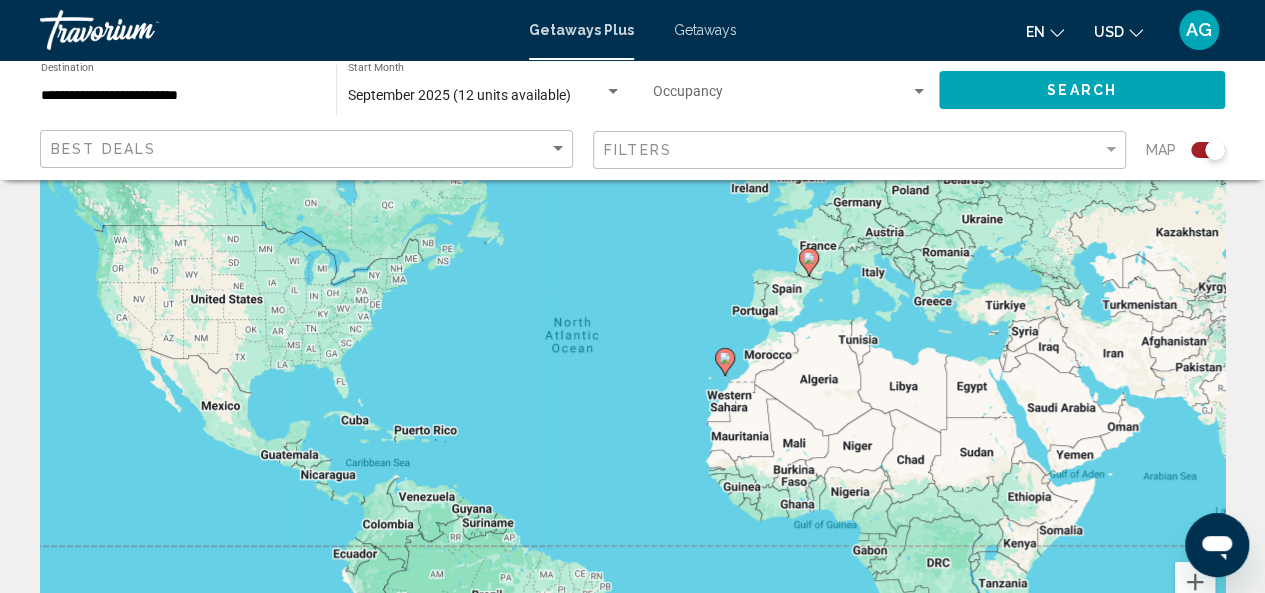 click on "Search" 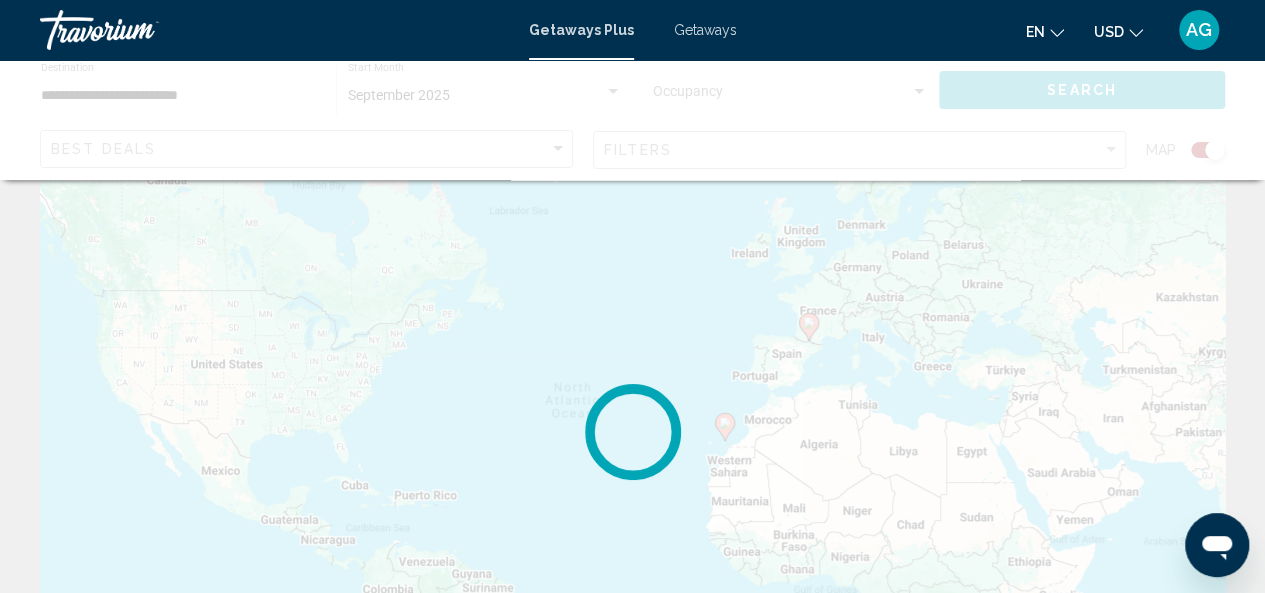 click 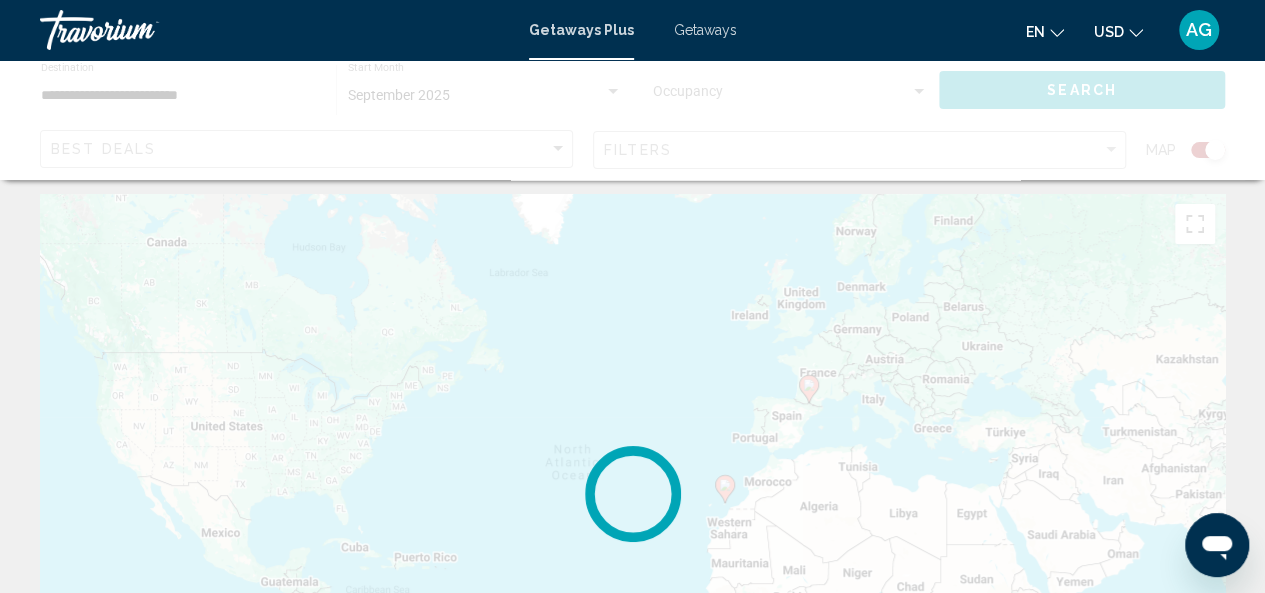 scroll, scrollTop: 0, scrollLeft: 0, axis: both 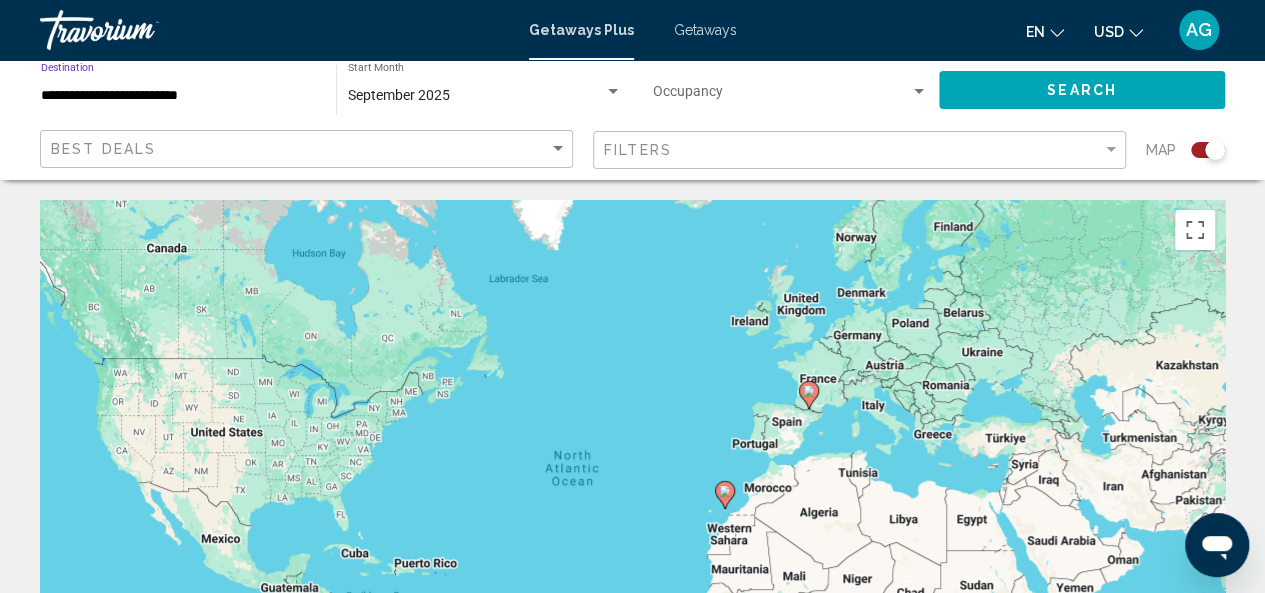 click on "**********" at bounding box center [178, 96] 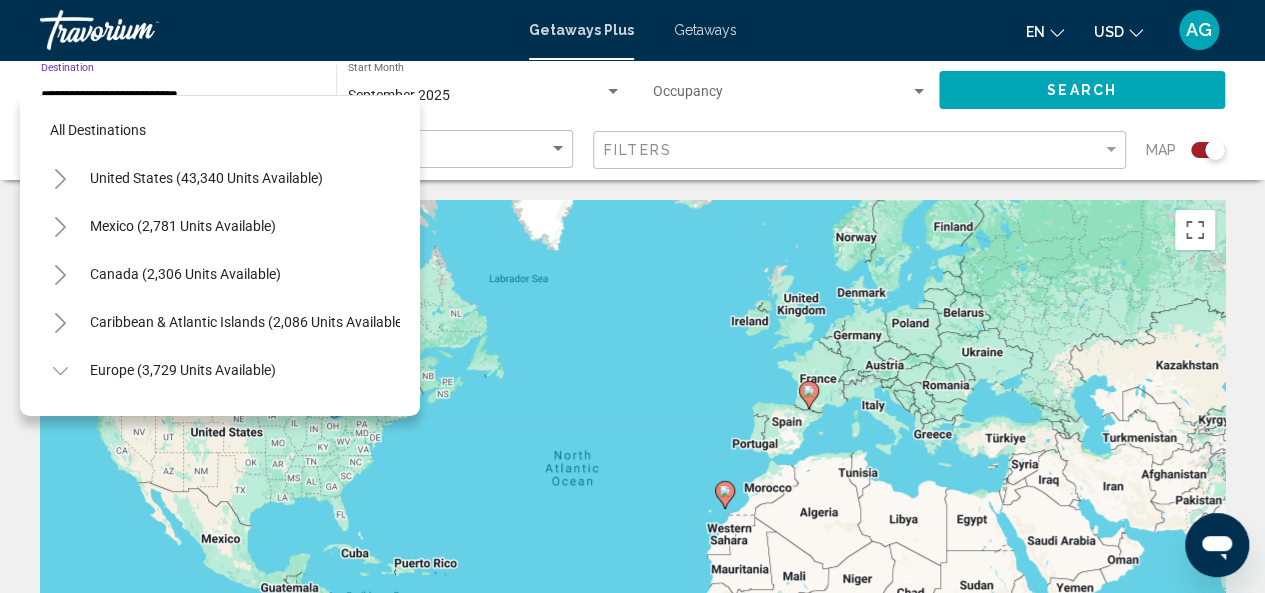 scroll, scrollTop: 702, scrollLeft: 0, axis: vertical 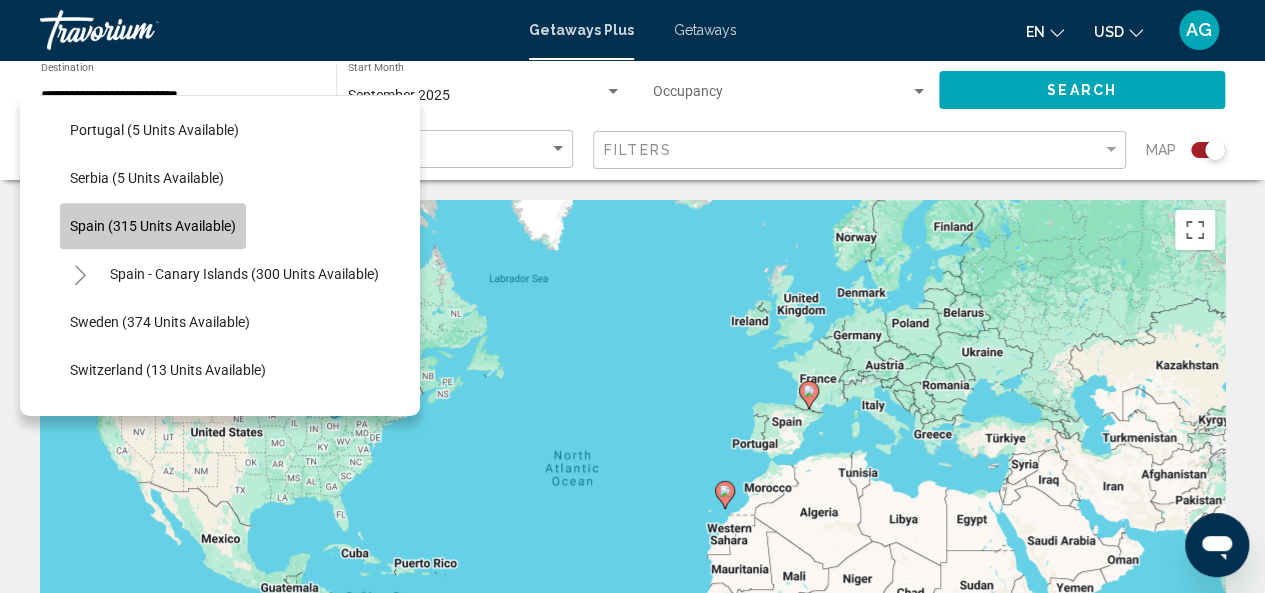 click on "Spain (315 units available)" 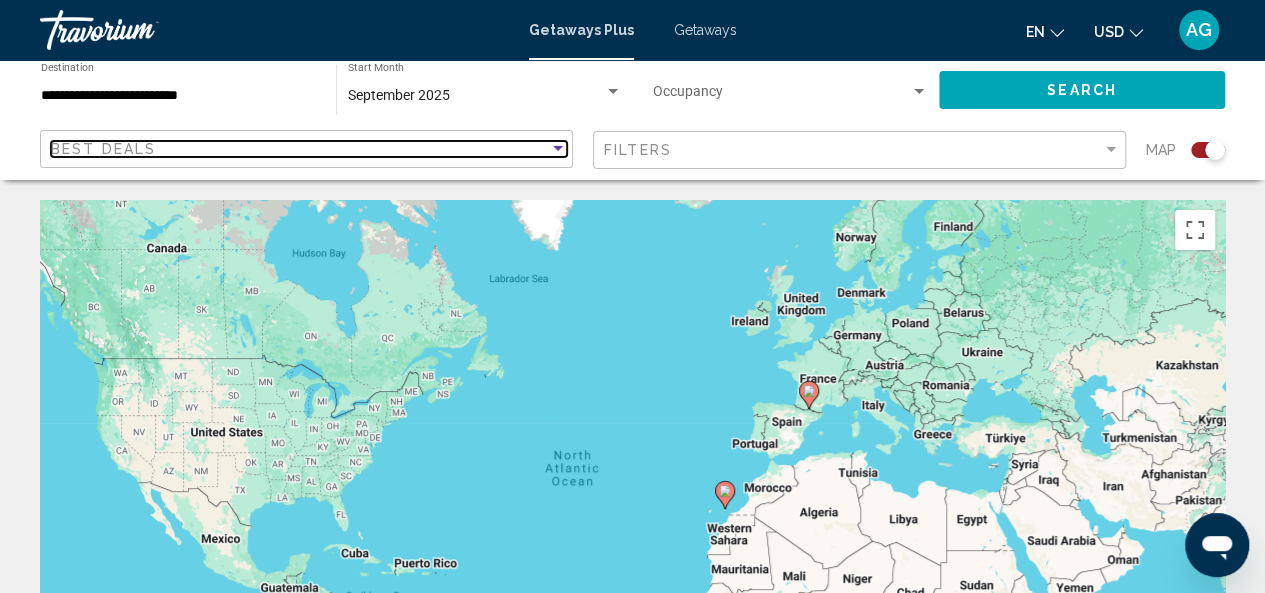 click at bounding box center (558, 148) 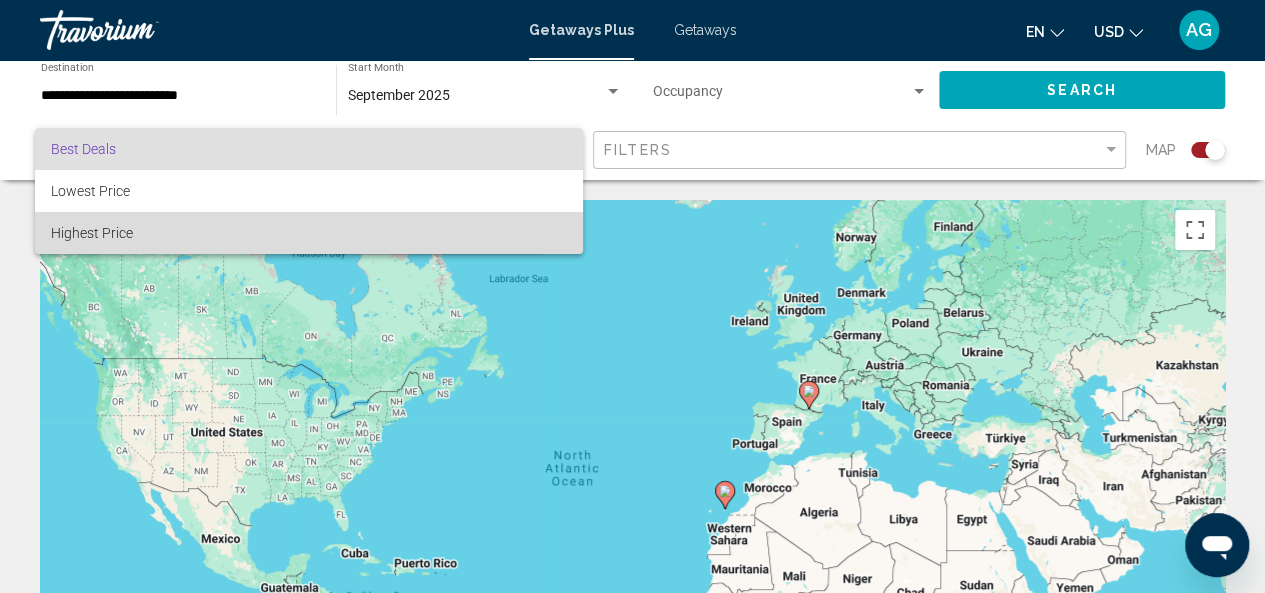 click on "Highest Price" at bounding box center [309, 233] 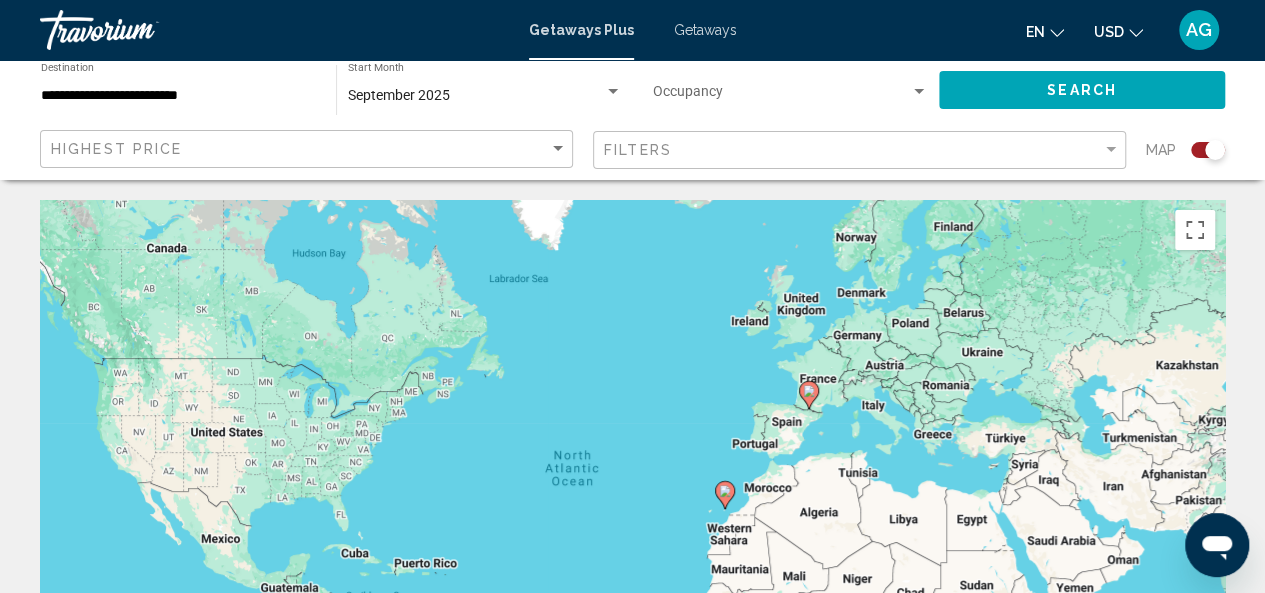 click on "Filters" 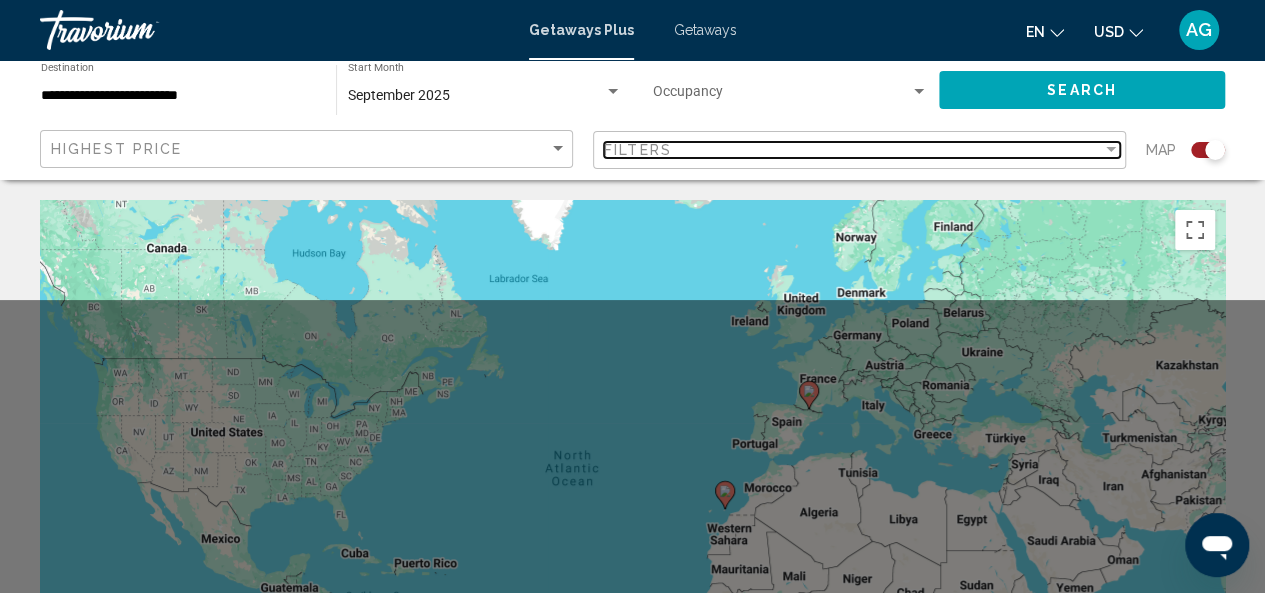 click at bounding box center [1111, 149] 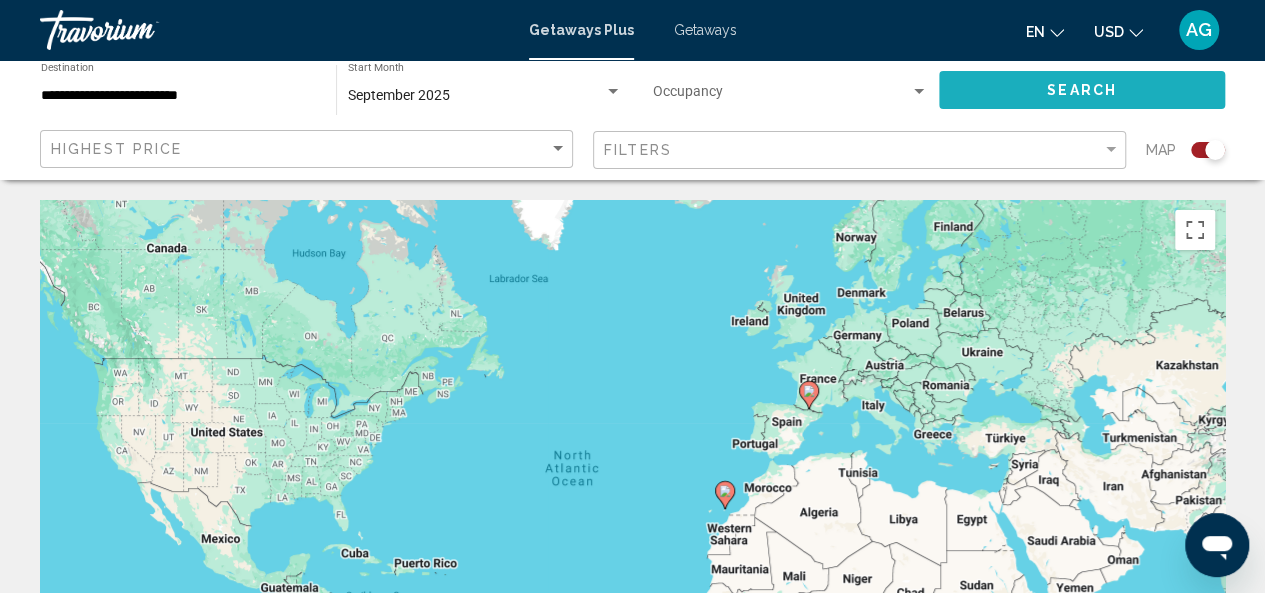 click on "Search" 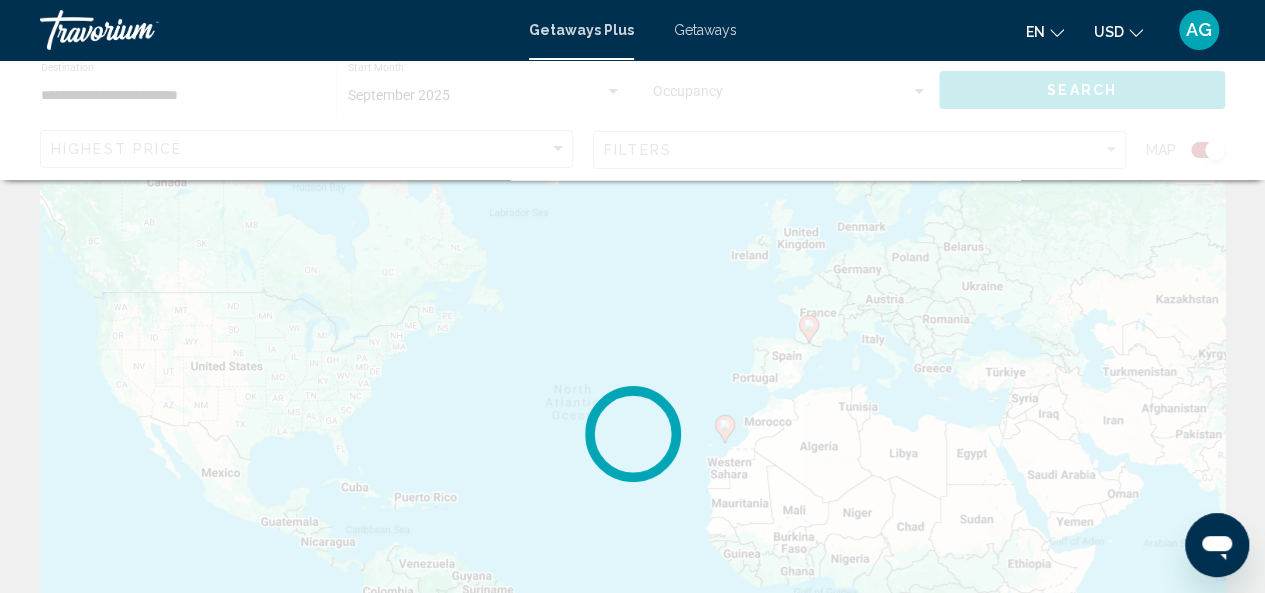 scroll, scrollTop: 0, scrollLeft: 0, axis: both 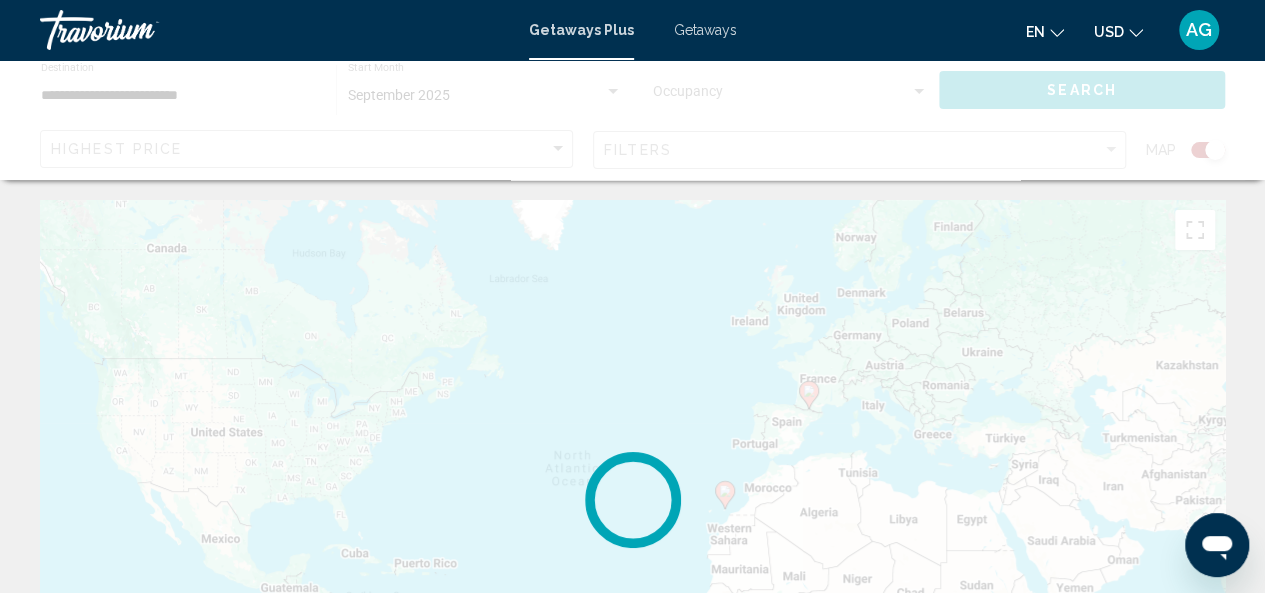 click on "Getaways" at bounding box center [705, 30] 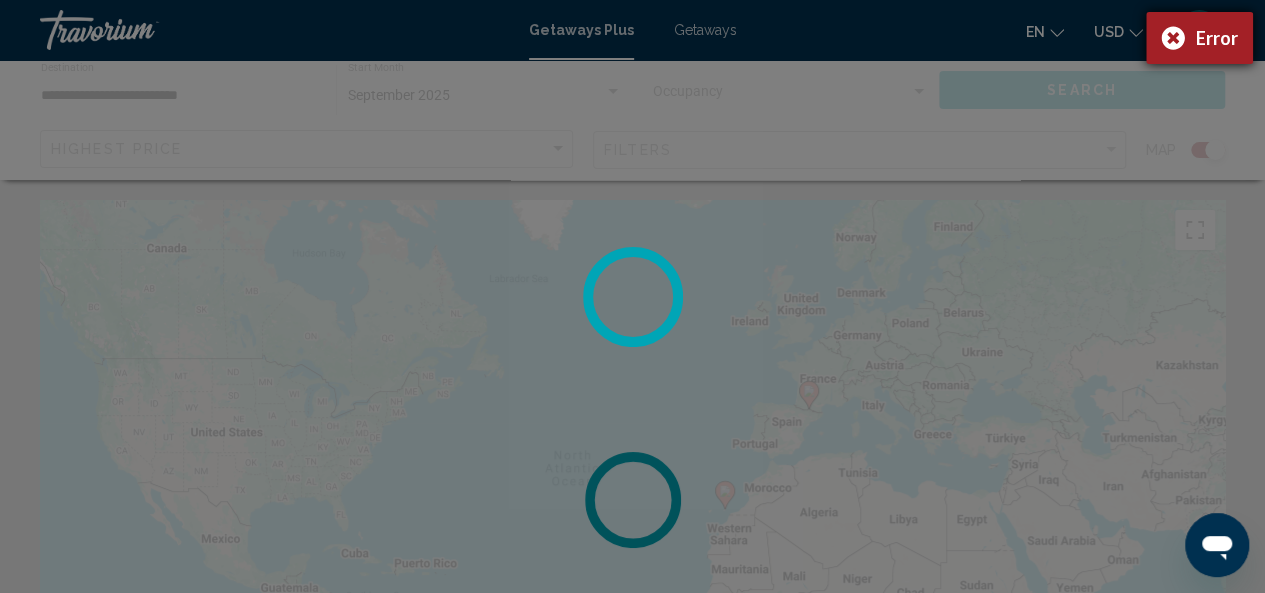 click on "Error" at bounding box center [1199, 38] 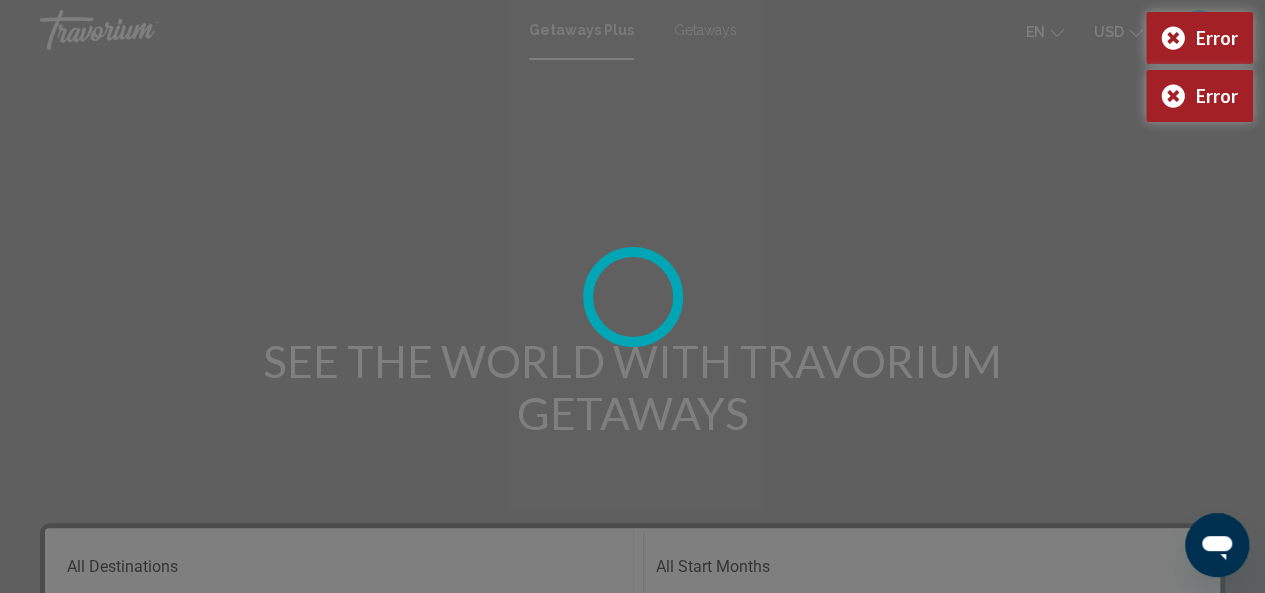 click at bounding box center (632, 296) 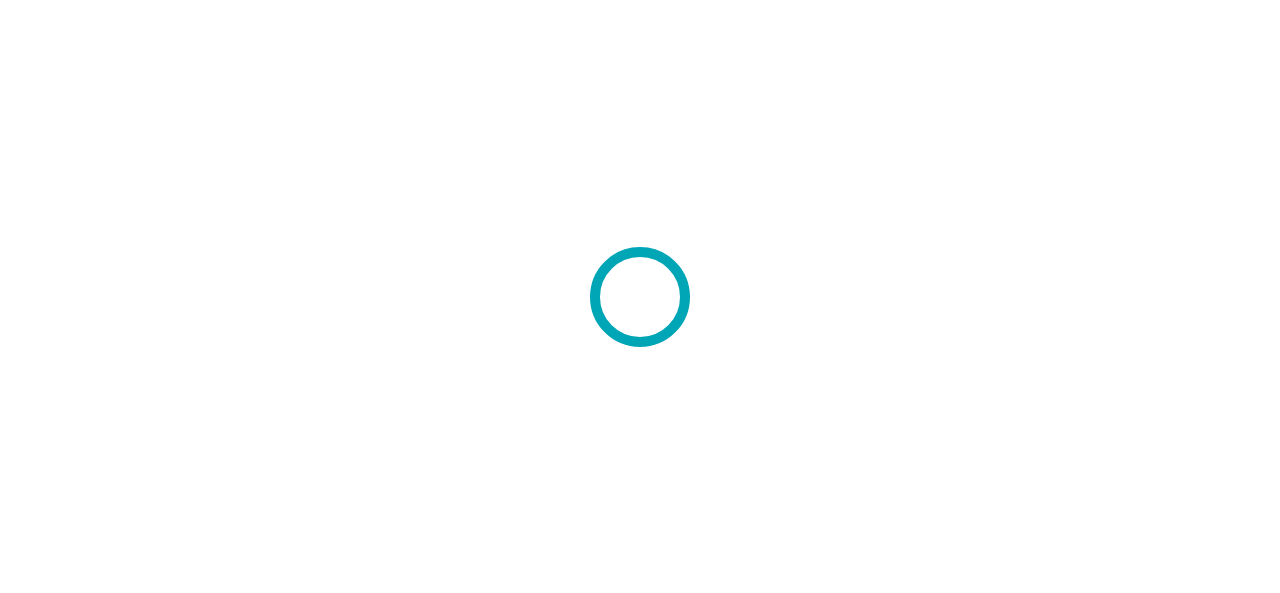 scroll, scrollTop: 0, scrollLeft: 0, axis: both 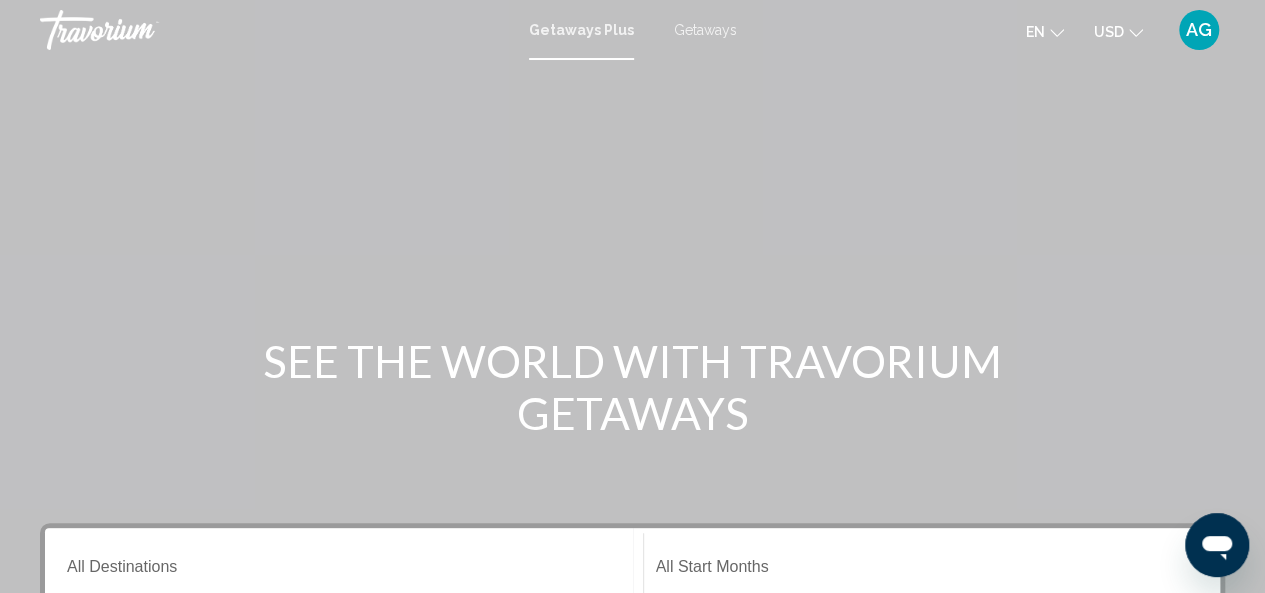 click on "Getaways" at bounding box center (705, 30) 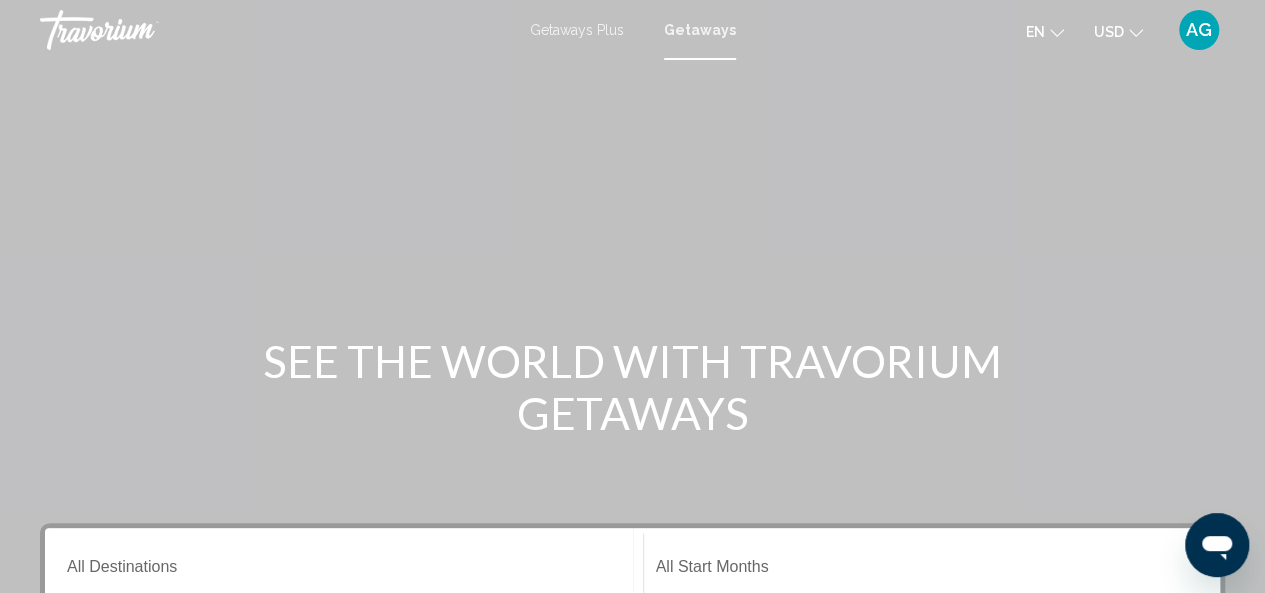 scroll, scrollTop: 200, scrollLeft: 0, axis: vertical 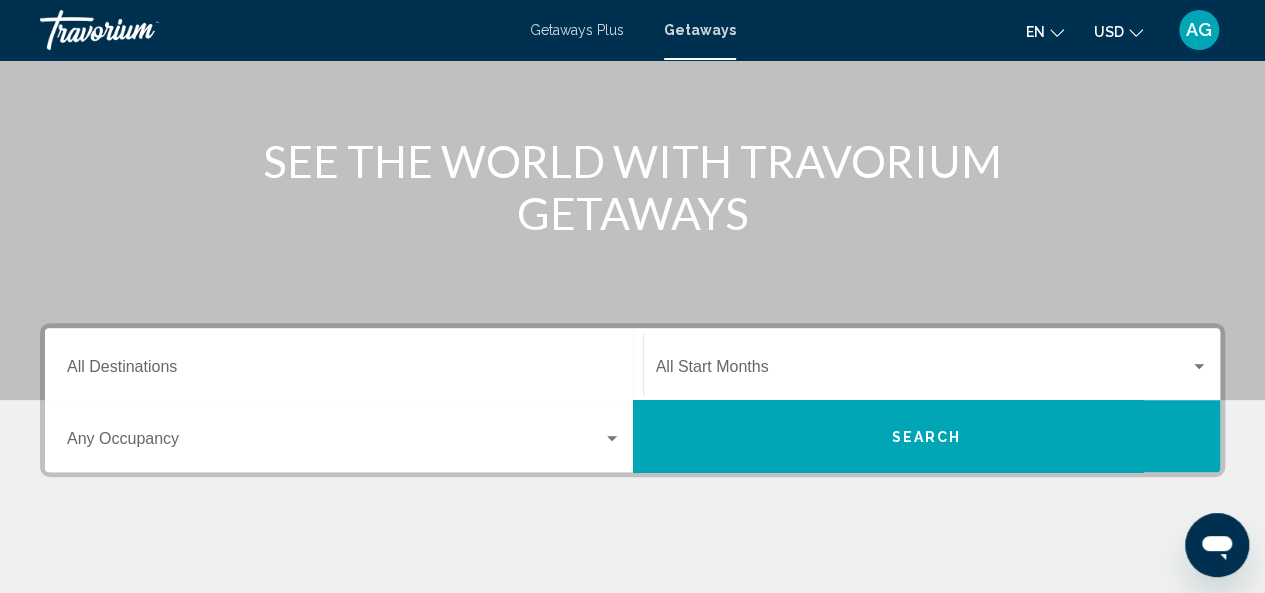 click on "Destination All Destinations" at bounding box center [344, 371] 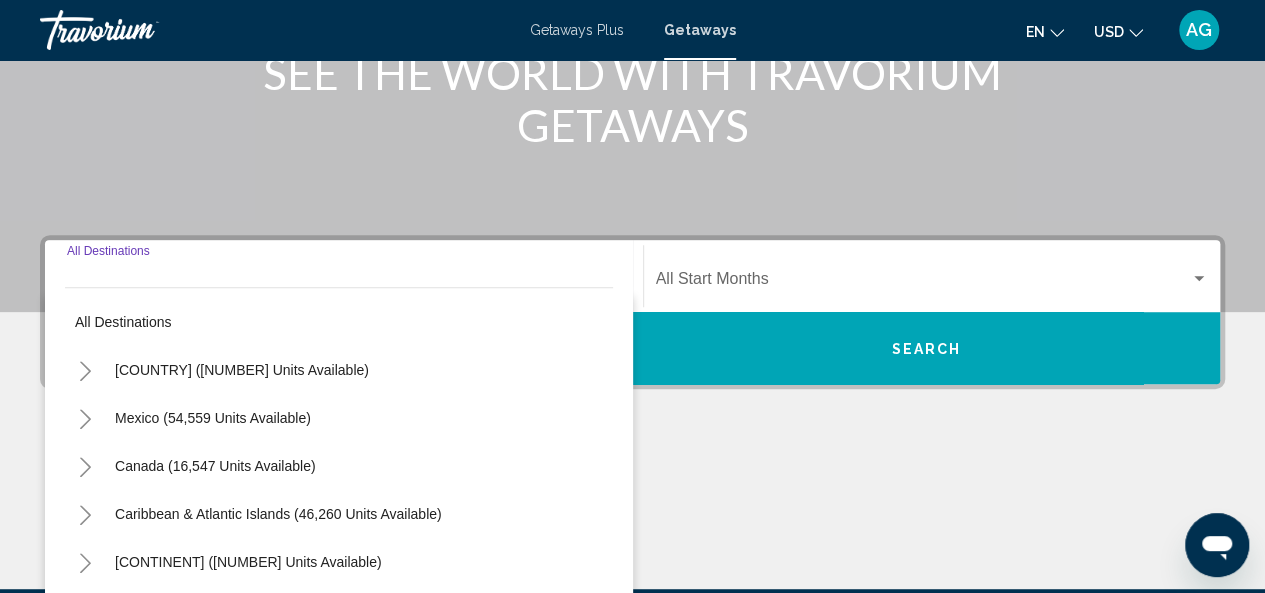 scroll, scrollTop: 458, scrollLeft: 0, axis: vertical 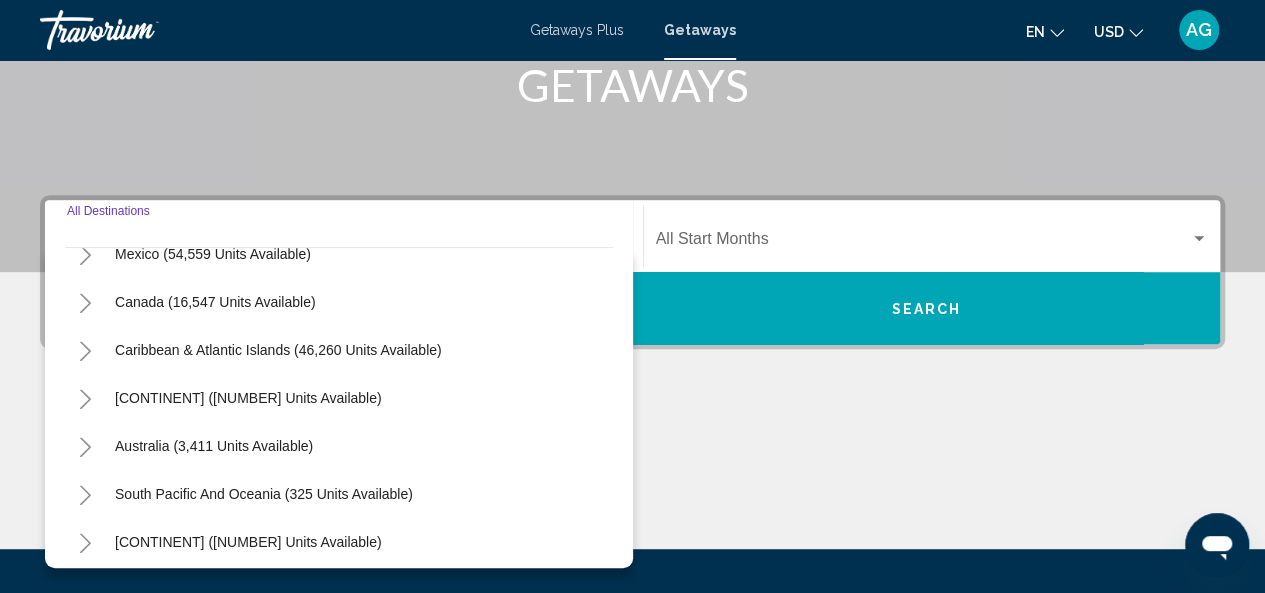 click 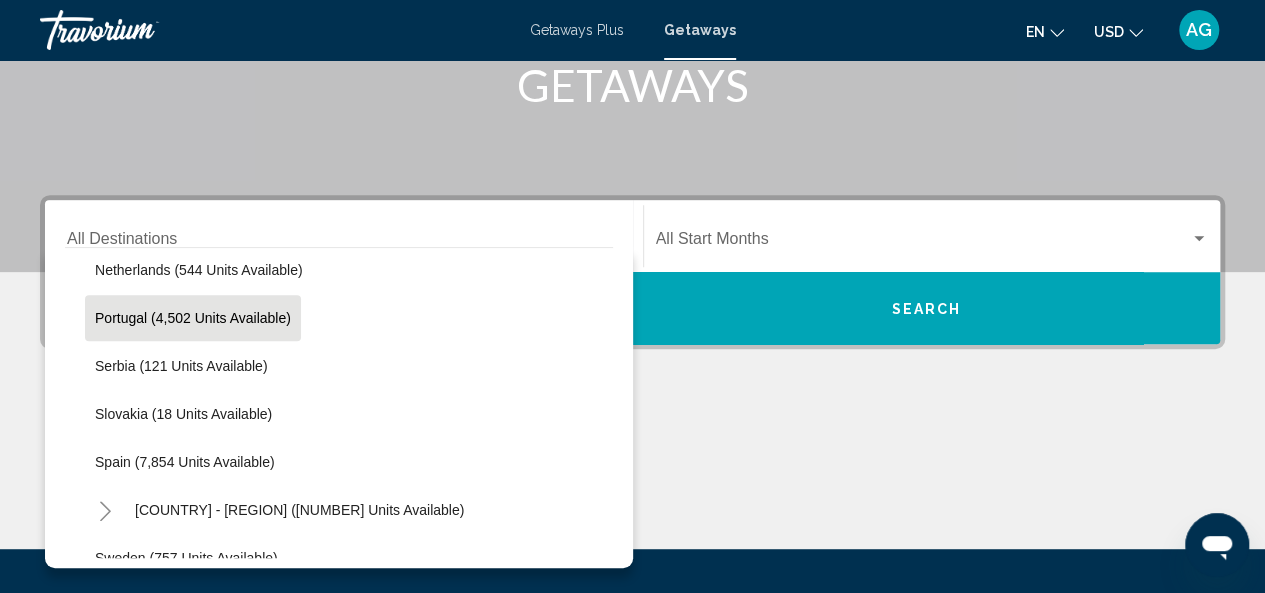 scroll, scrollTop: 1024, scrollLeft: 0, axis: vertical 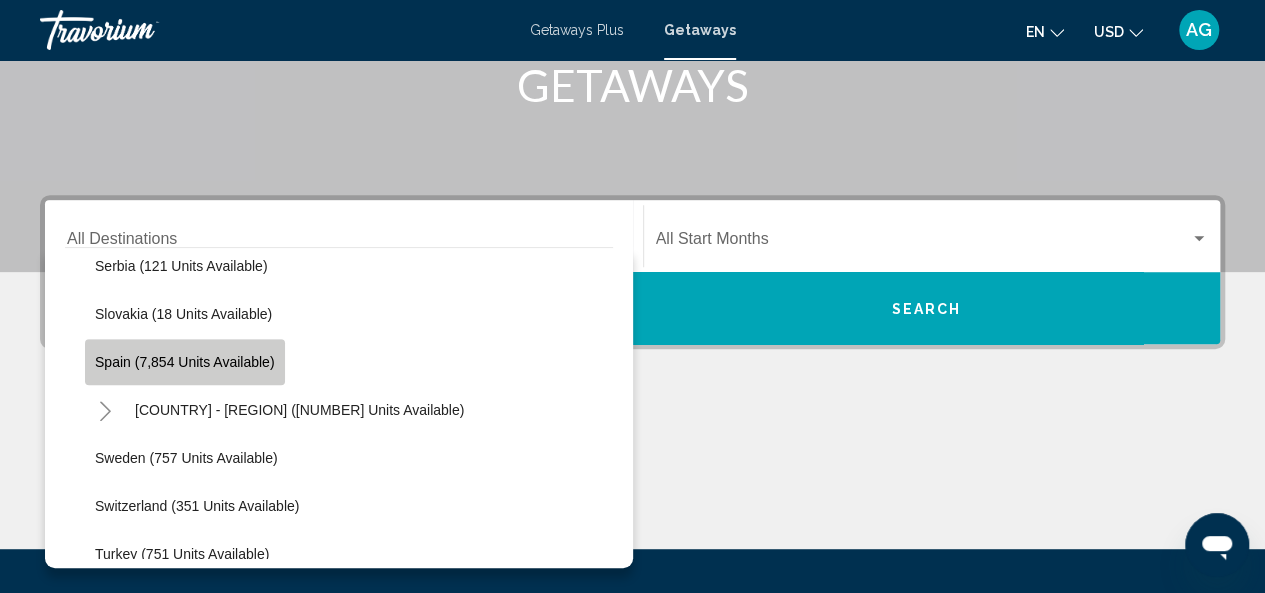click on "Spain (7,854 units available)" 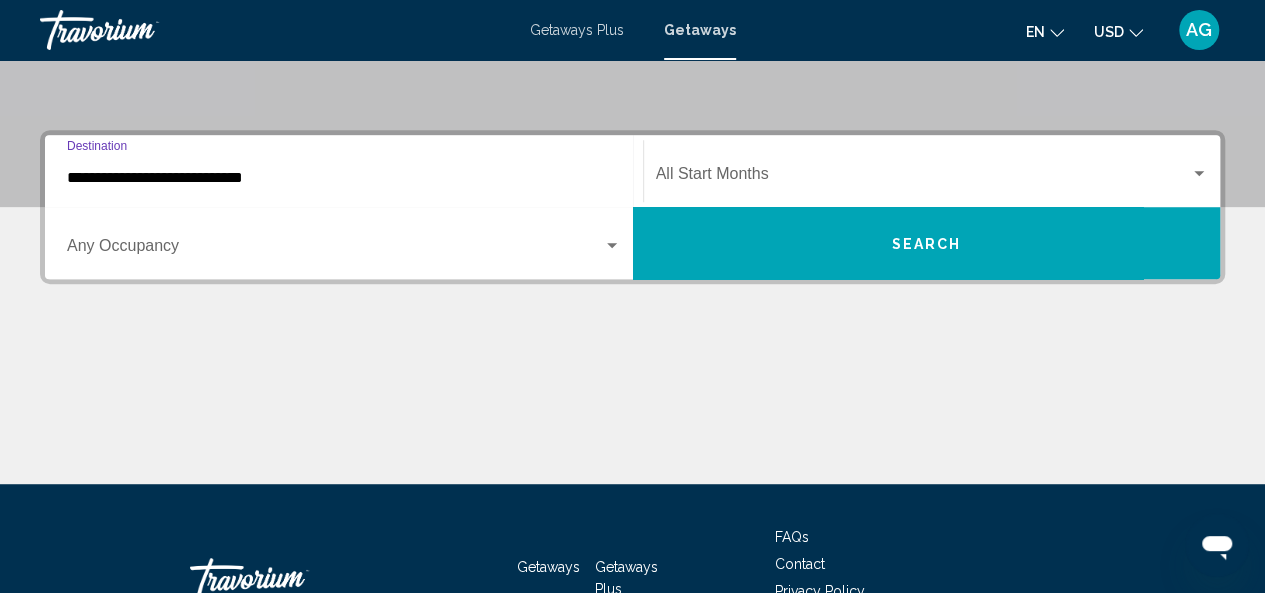scroll, scrollTop: 458, scrollLeft: 0, axis: vertical 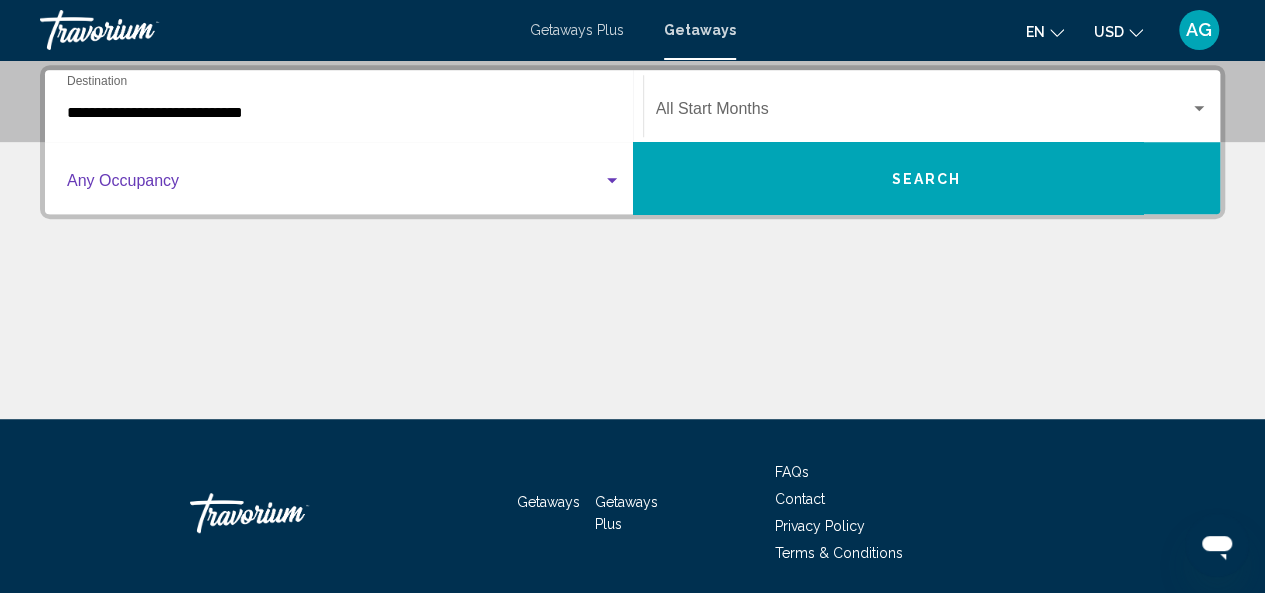 click at bounding box center [612, 181] 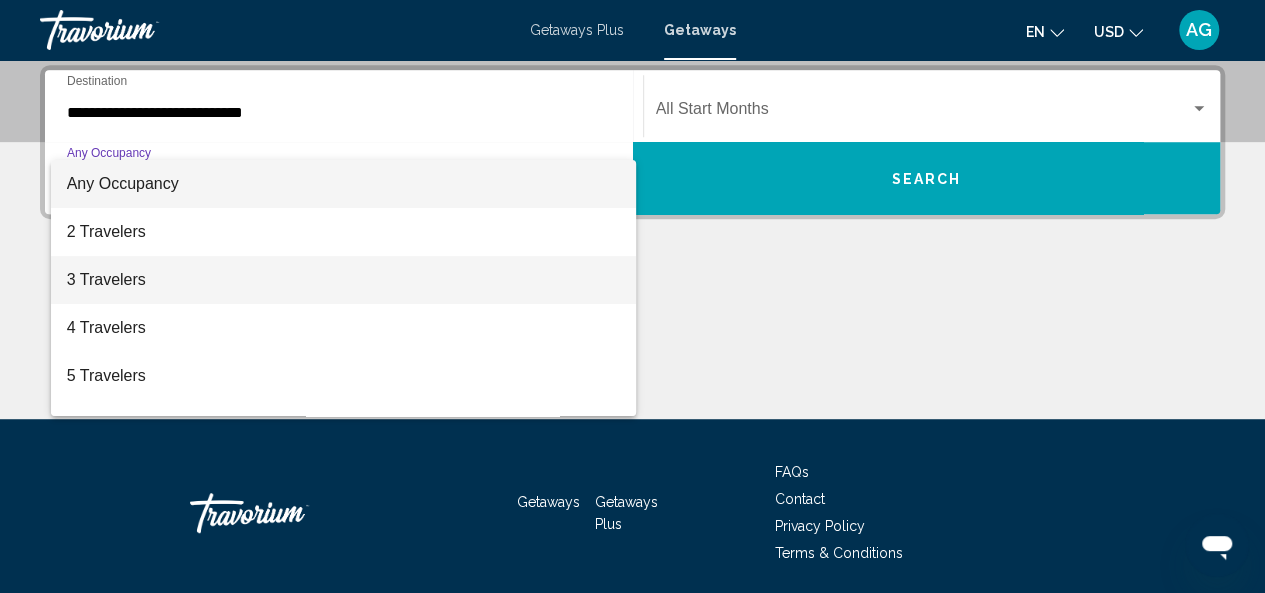click on "3 Travelers" at bounding box center (344, 280) 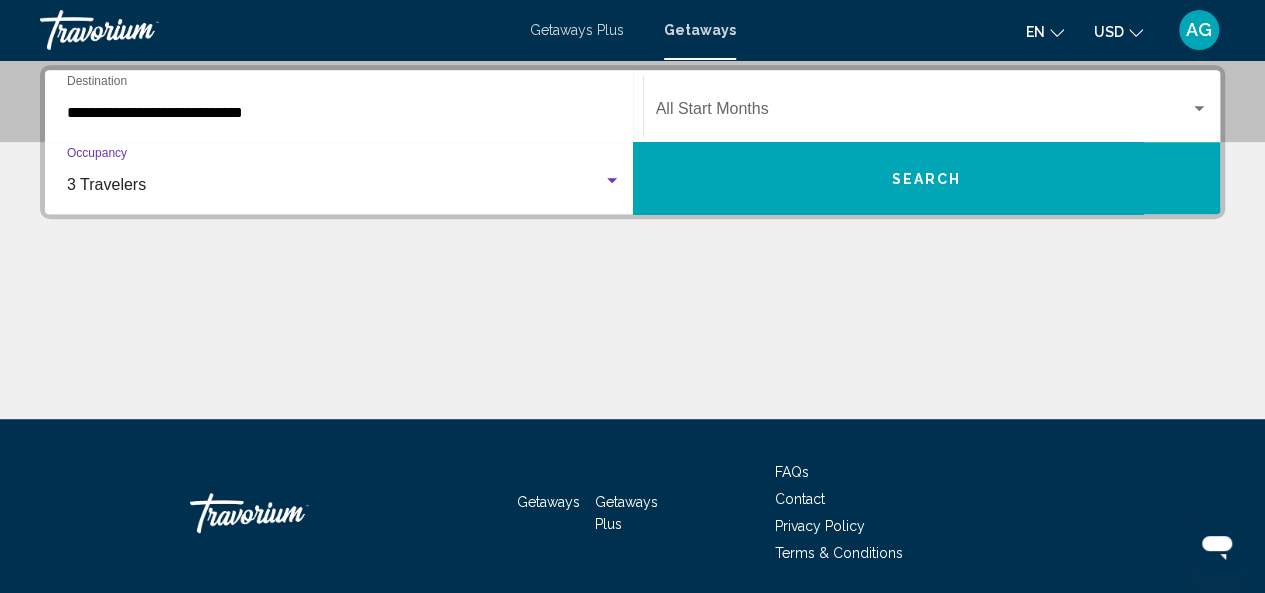 click on "Start Month All Start Months" 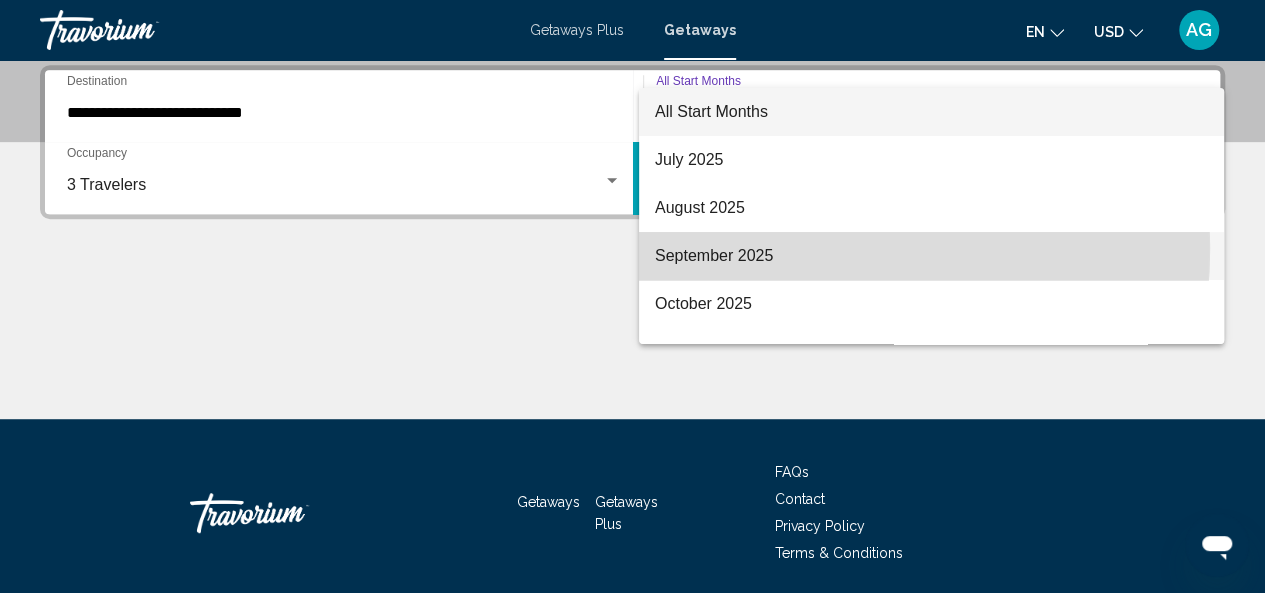click on "September 2025" at bounding box center [931, 256] 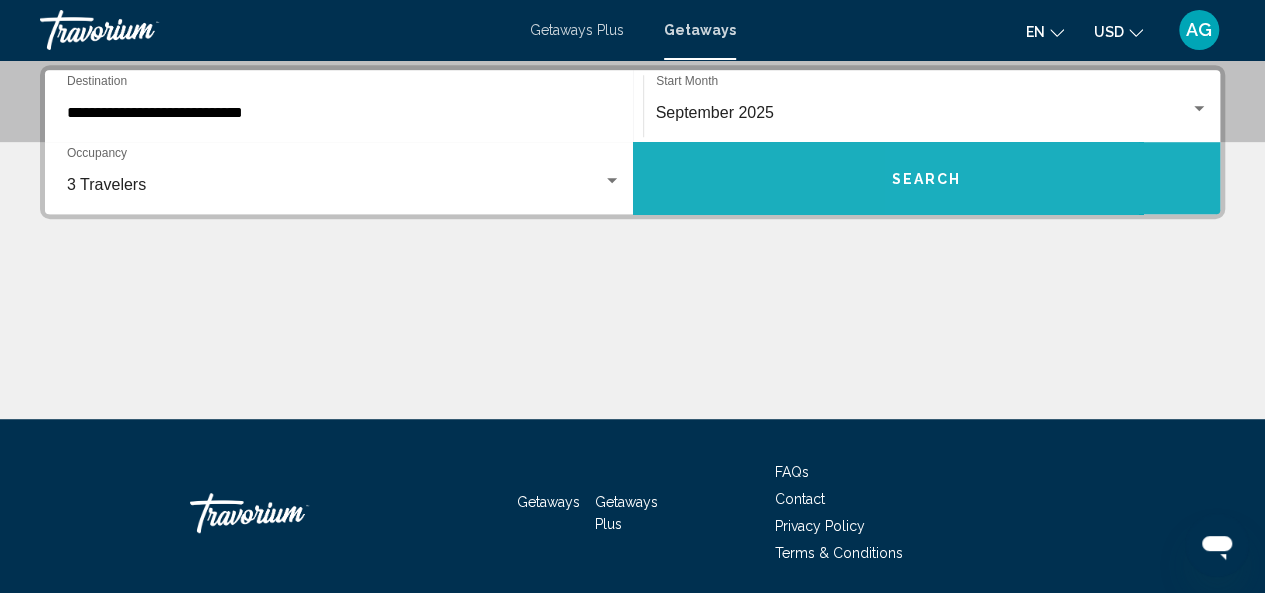 click on "Search" at bounding box center [927, 178] 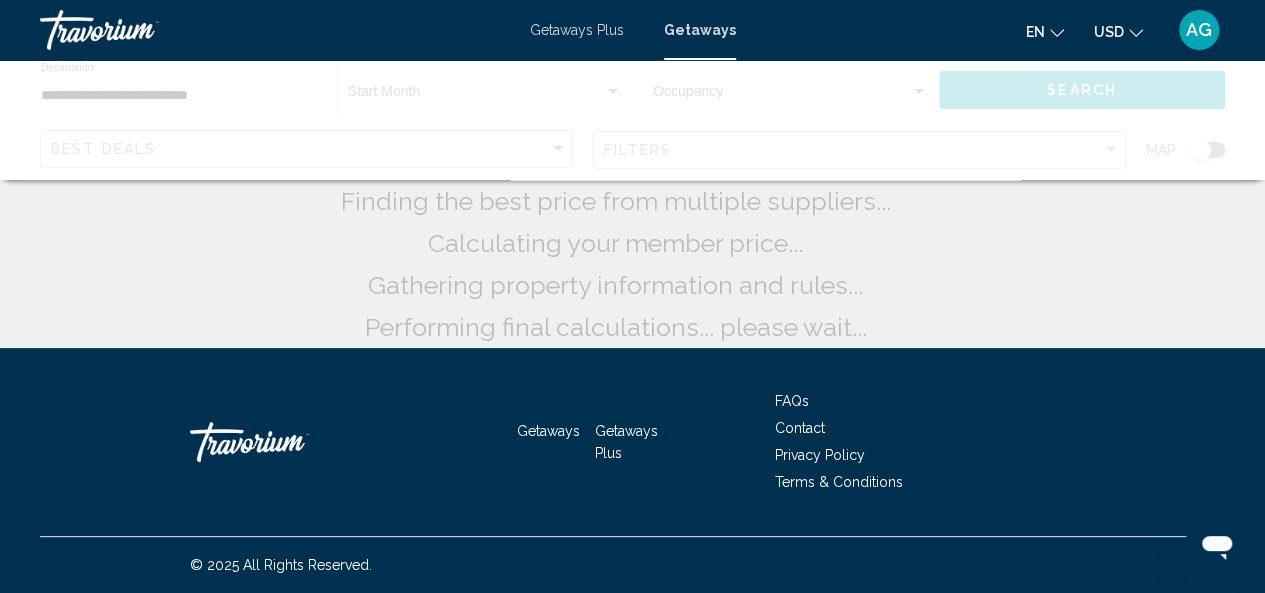 scroll, scrollTop: 0, scrollLeft: 0, axis: both 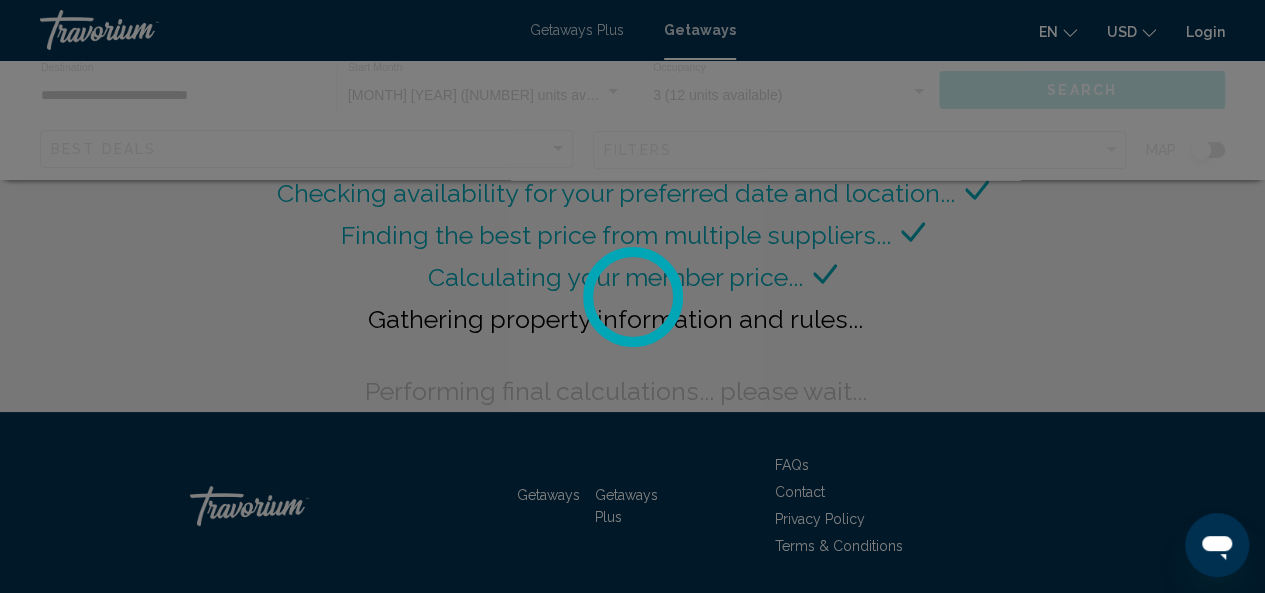 click 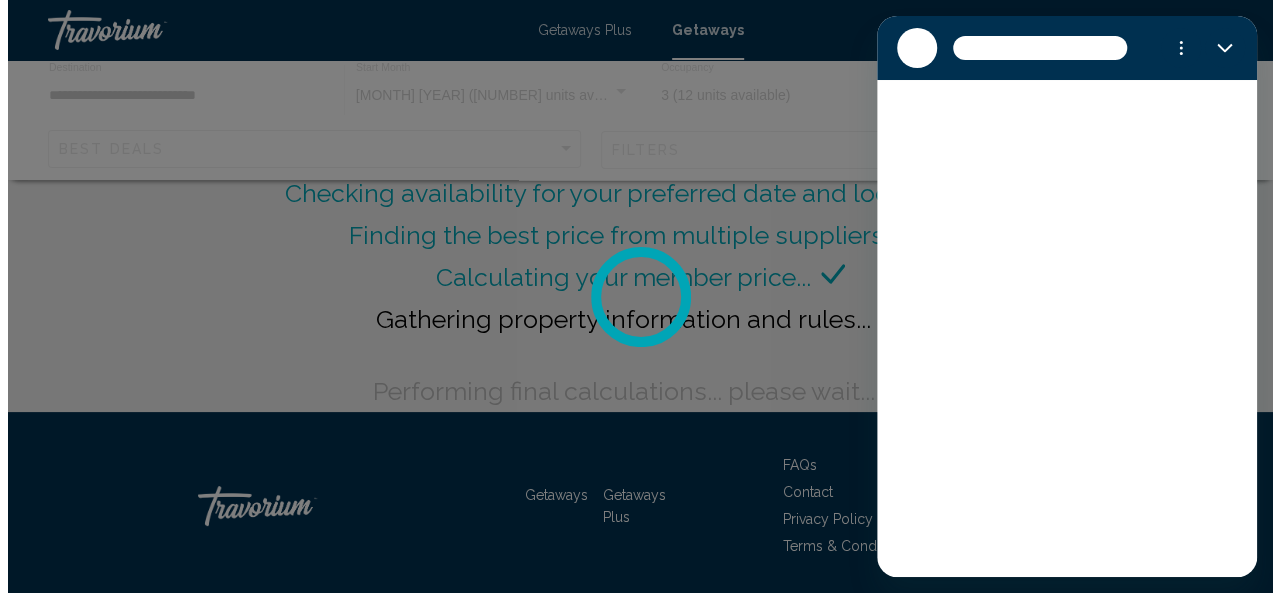 scroll, scrollTop: 0, scrollLeft: 0, axis: both 